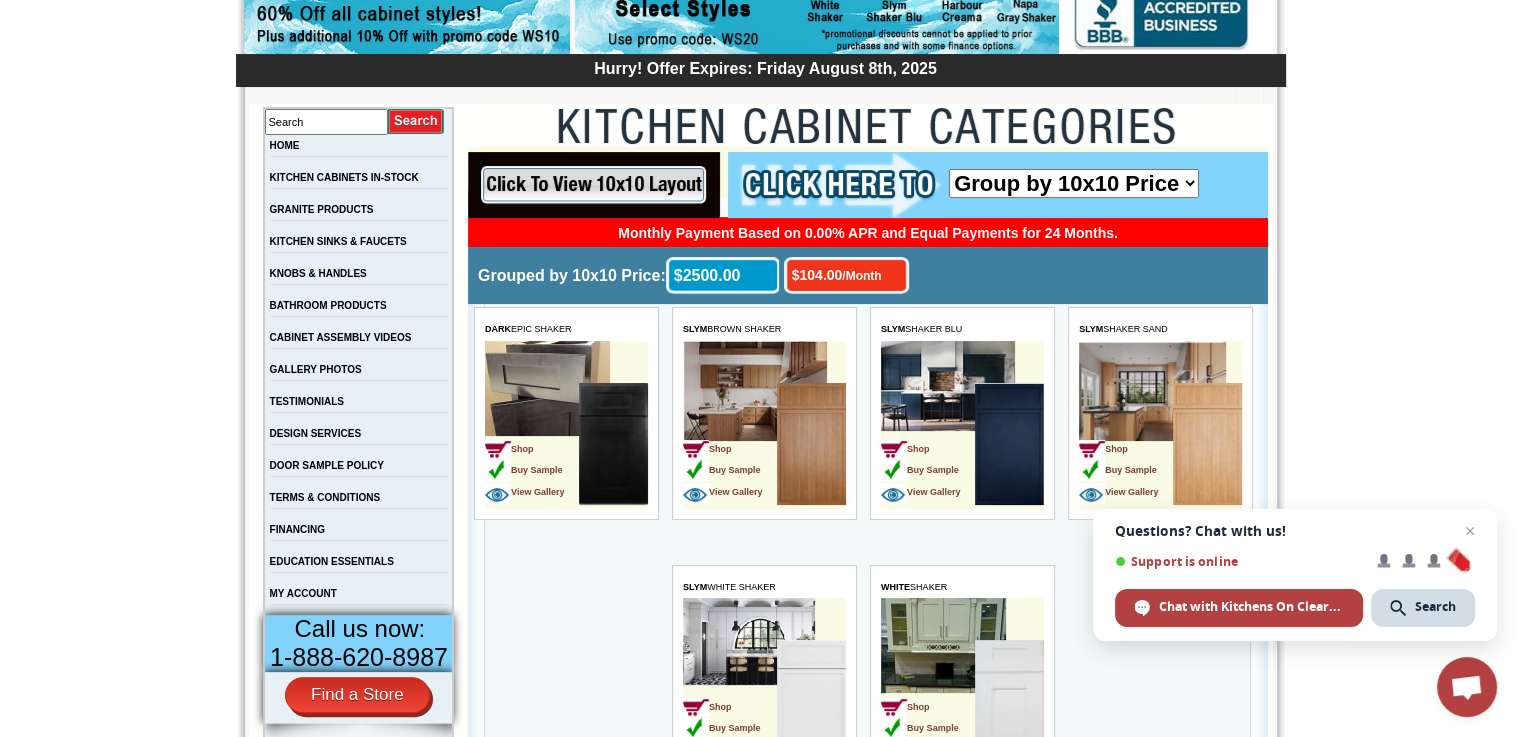 scroll, scrollTop: 278, scrollLeft: 0, axis: vertical 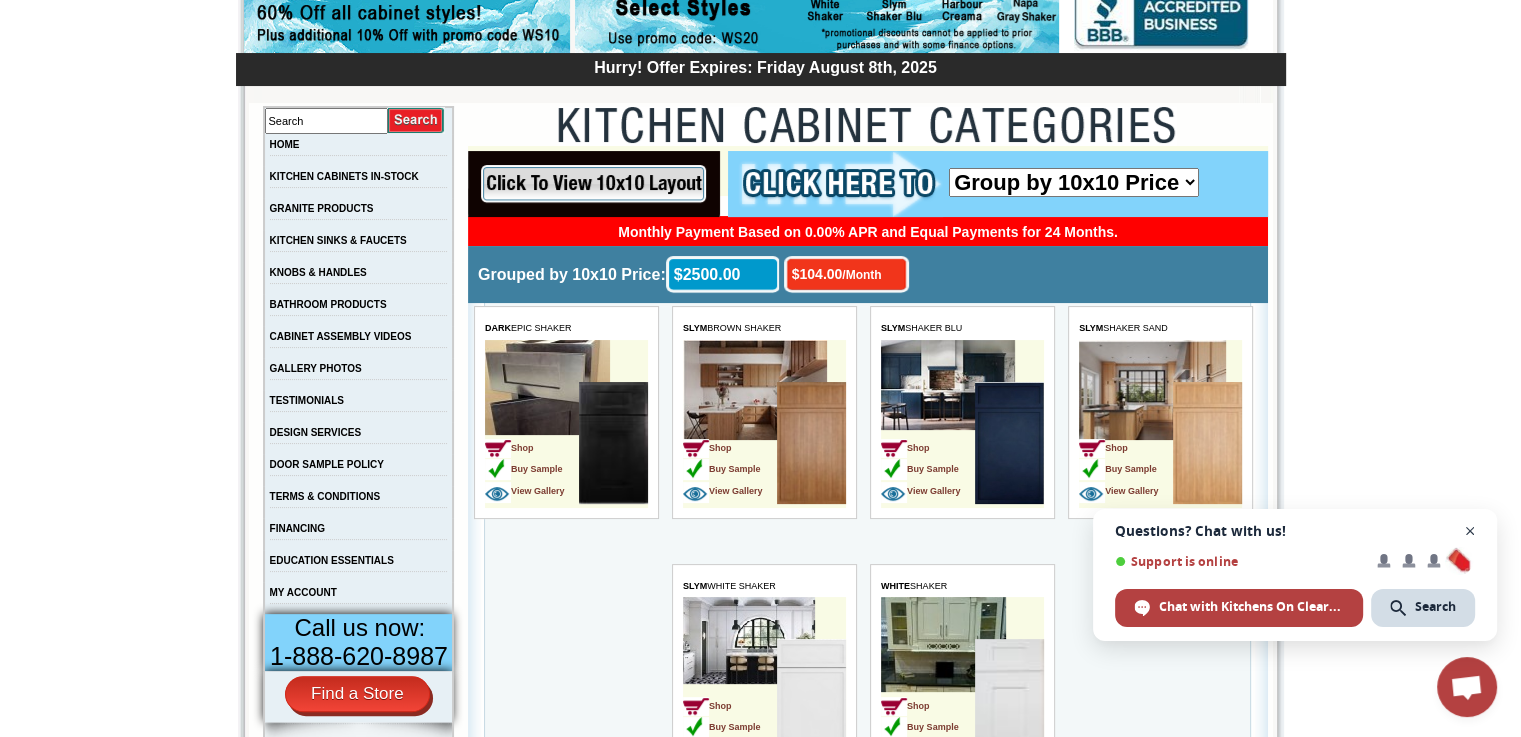click at bounding box center [1470, 531] 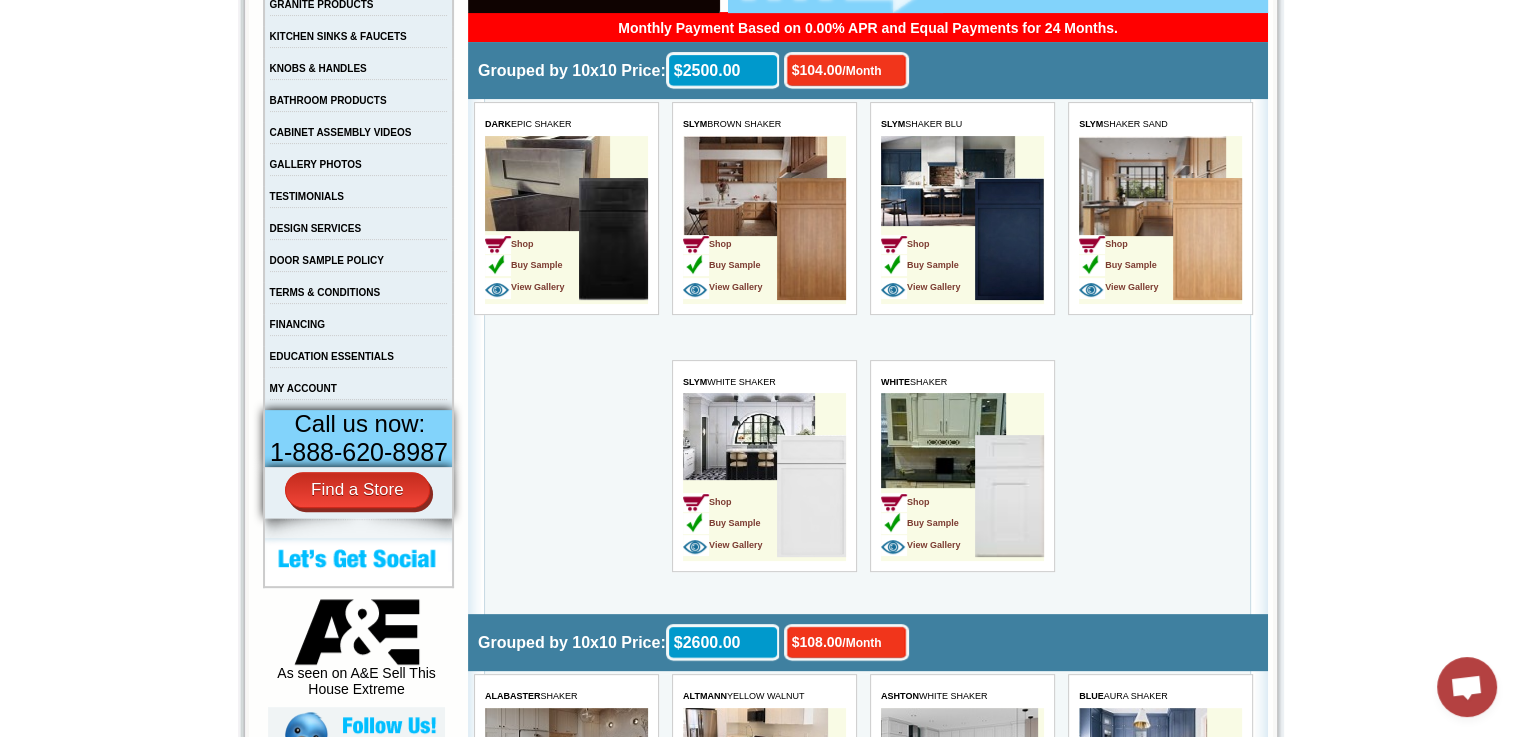 scroll, scrollTop: 481, scrollLeft: 0, axis: vertical 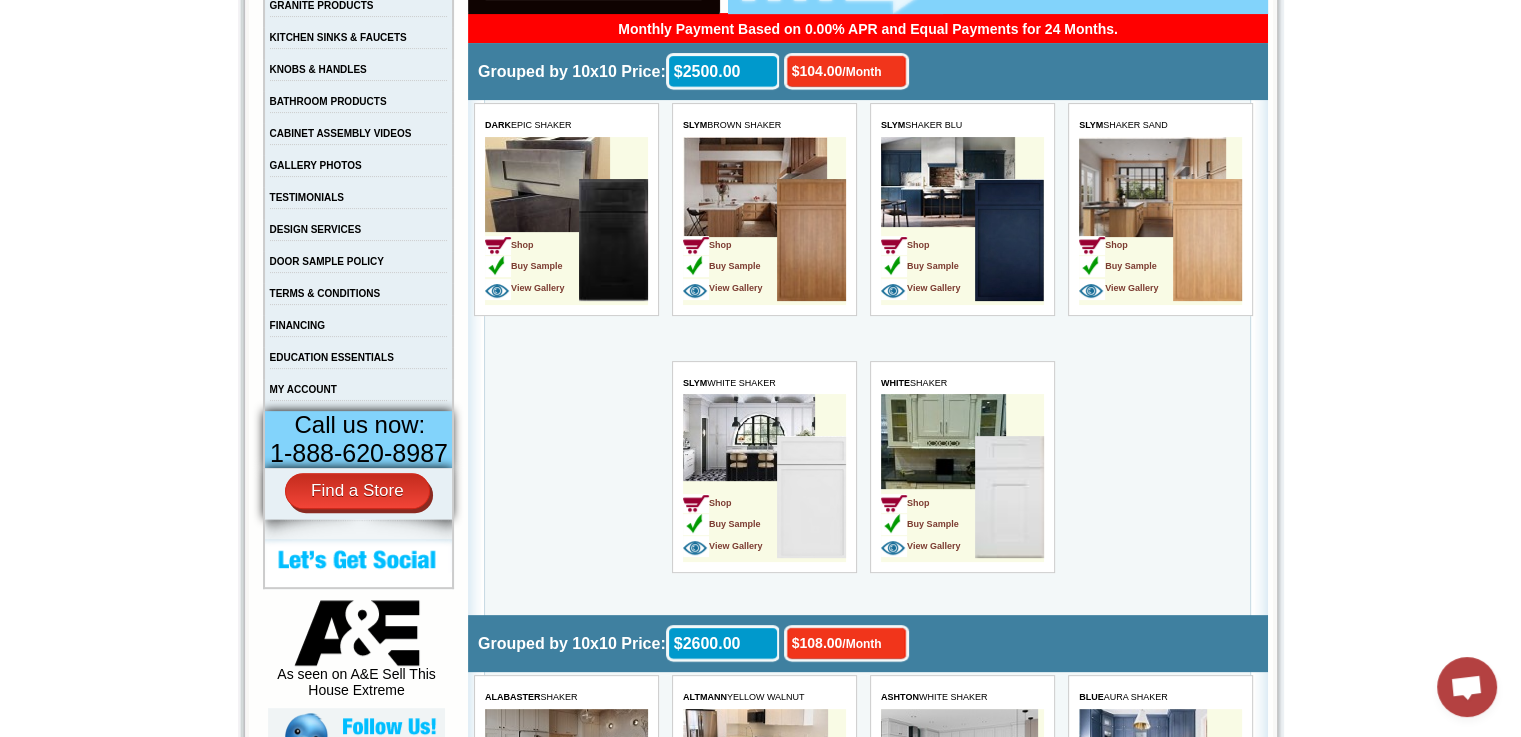 click at bounding box center [1206, 240] 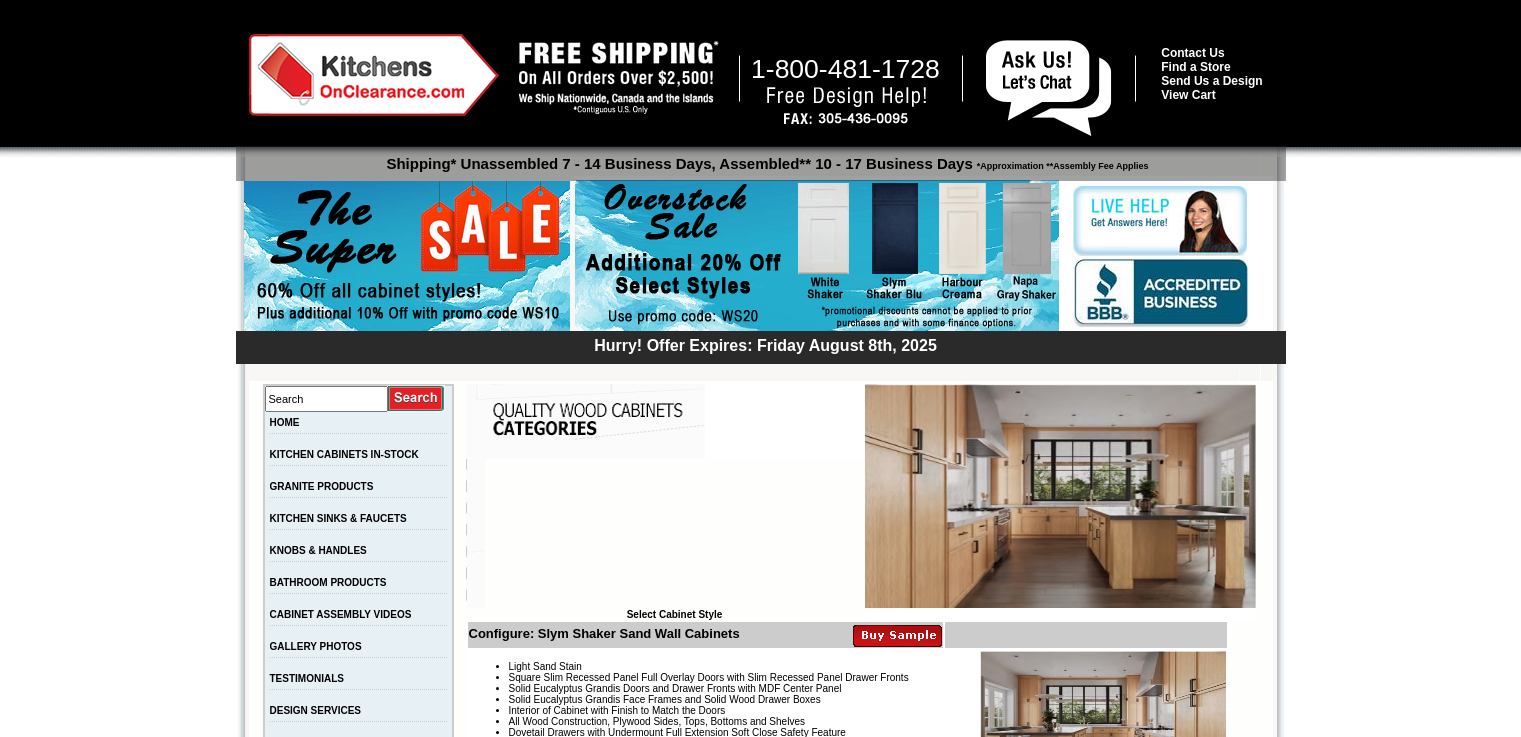 scroll, scrollTop: 0, scrollLeft: 0, axis: both 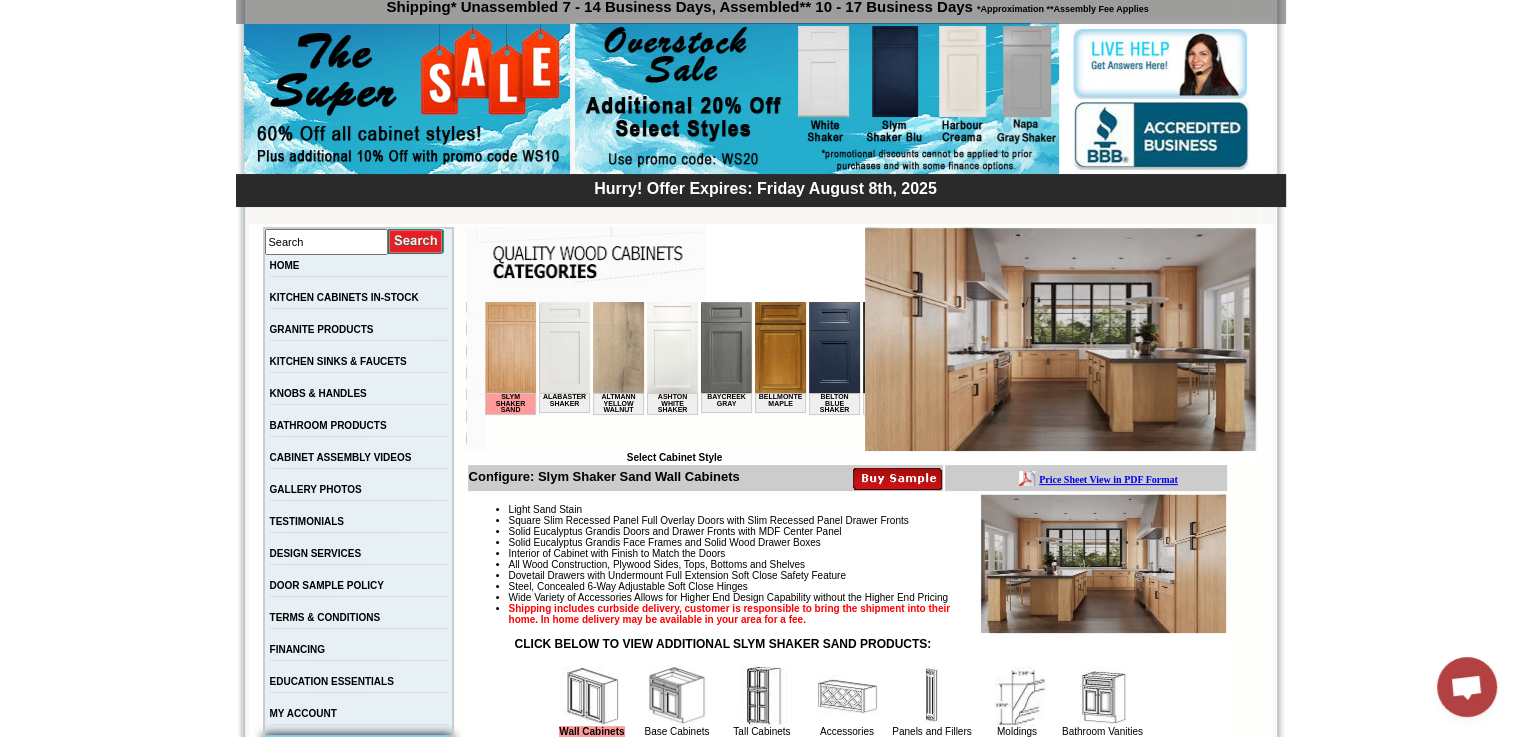 click at bounding box center [1103, 563] 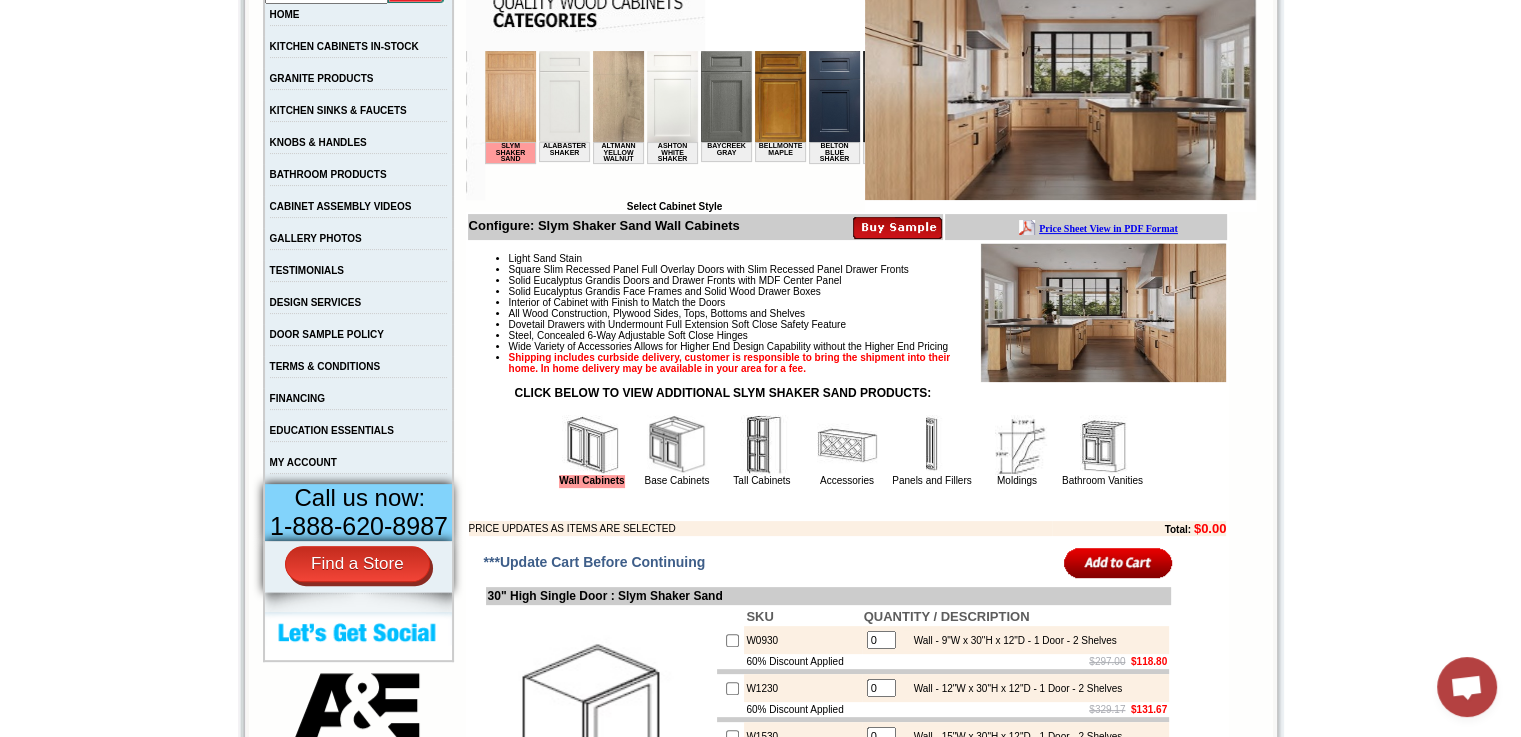 scroll, scrollTop: 410, scrollLeft: 0, axis: vertical 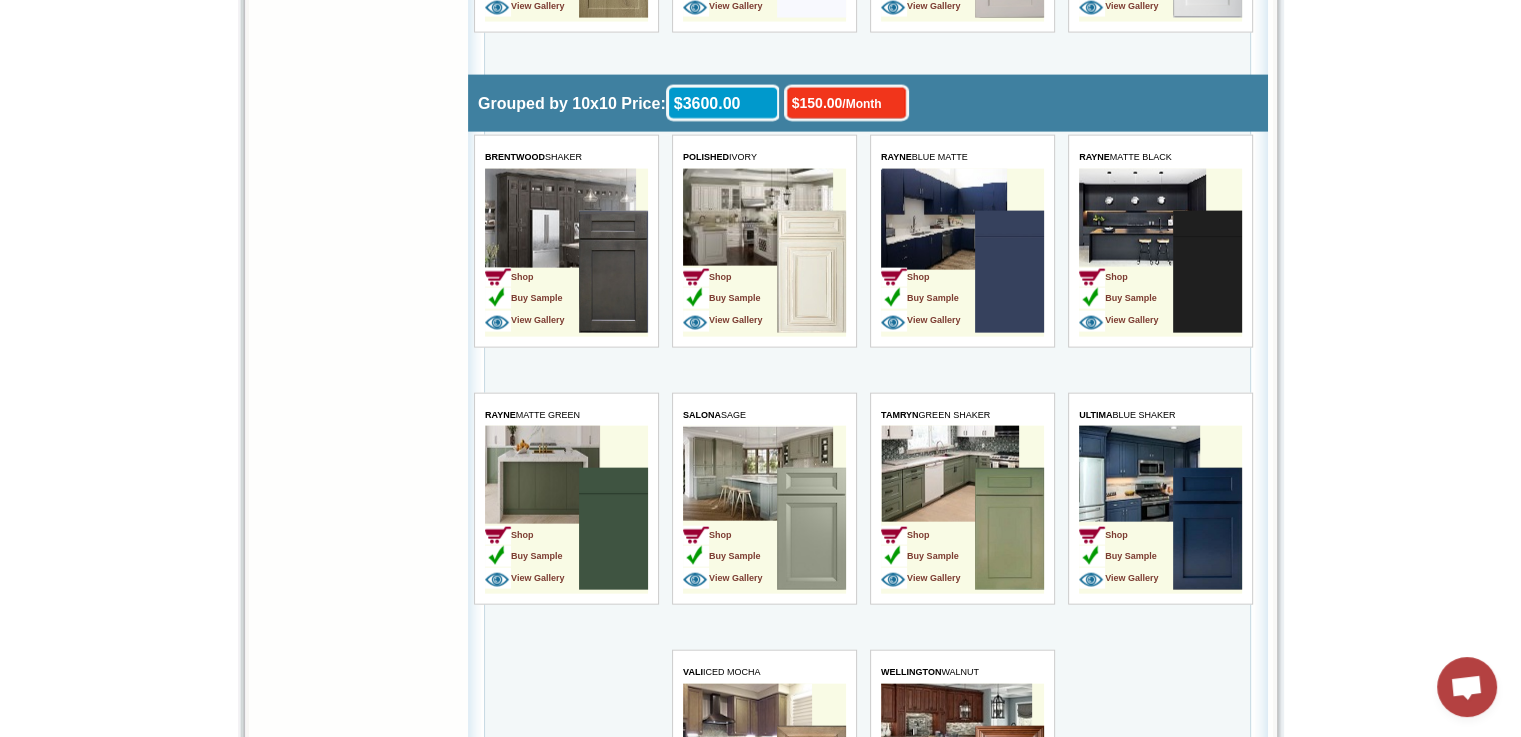 click at bounding box center (1008, 529) 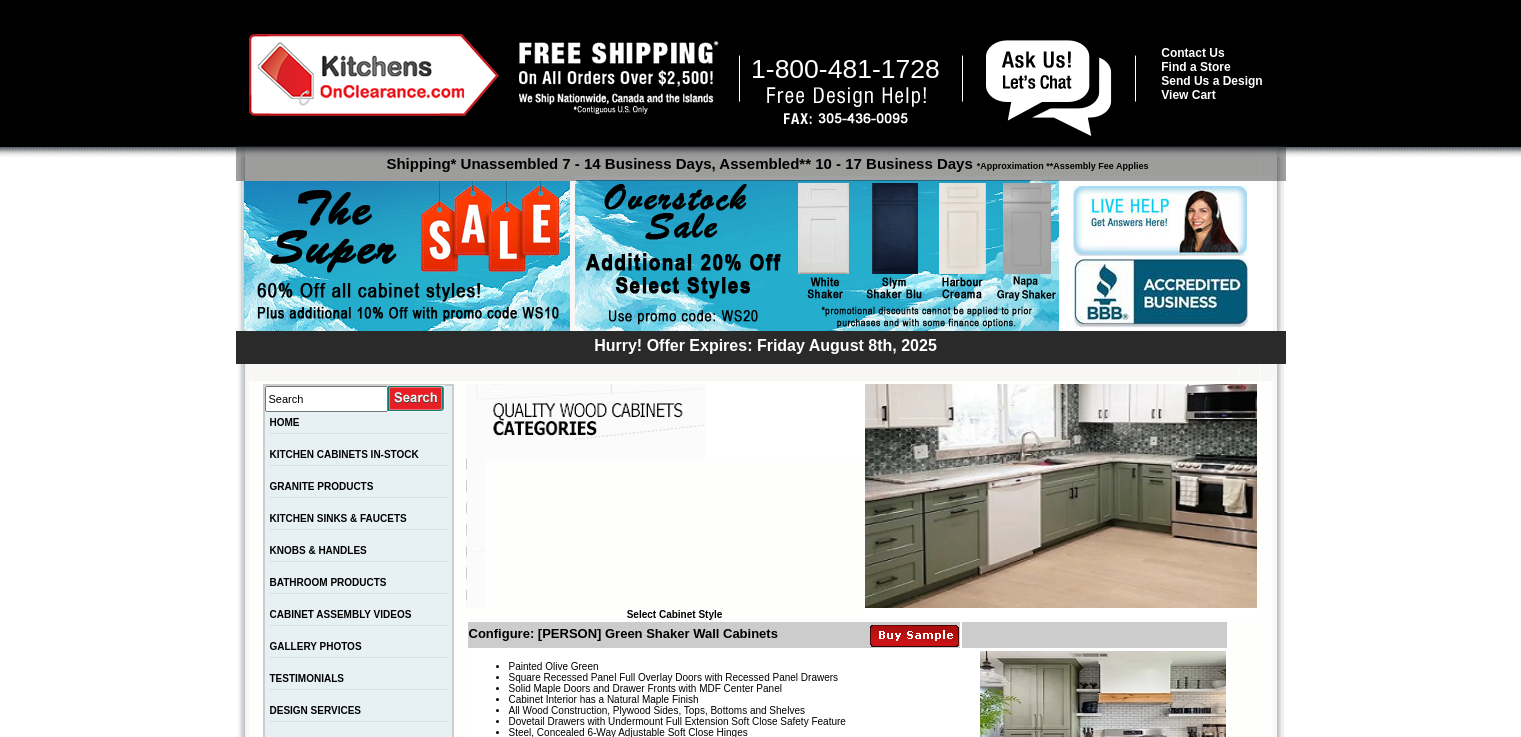 scroll, scrollTop: 0, scrollLeft: 0, axis: both 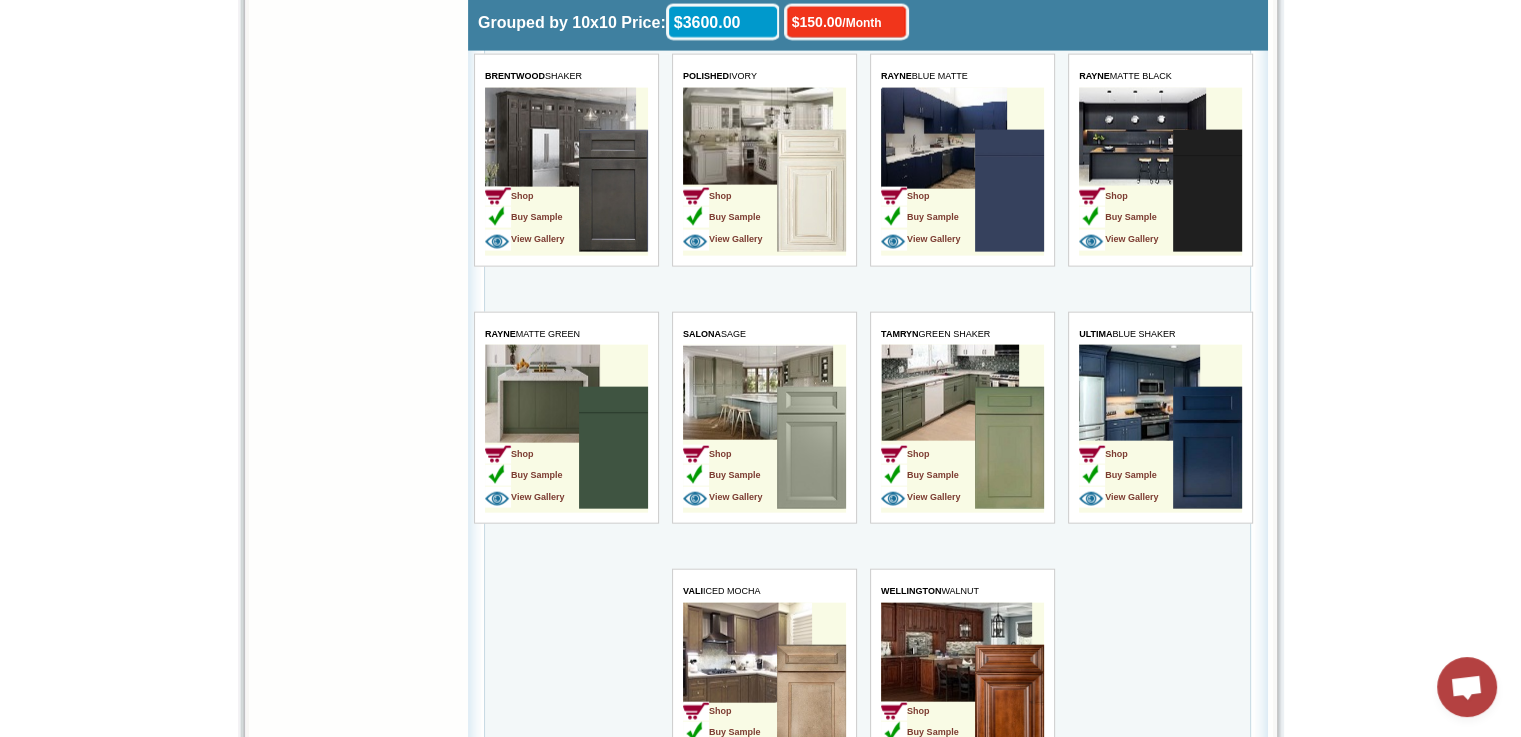 click at bounding box center (810, 448) 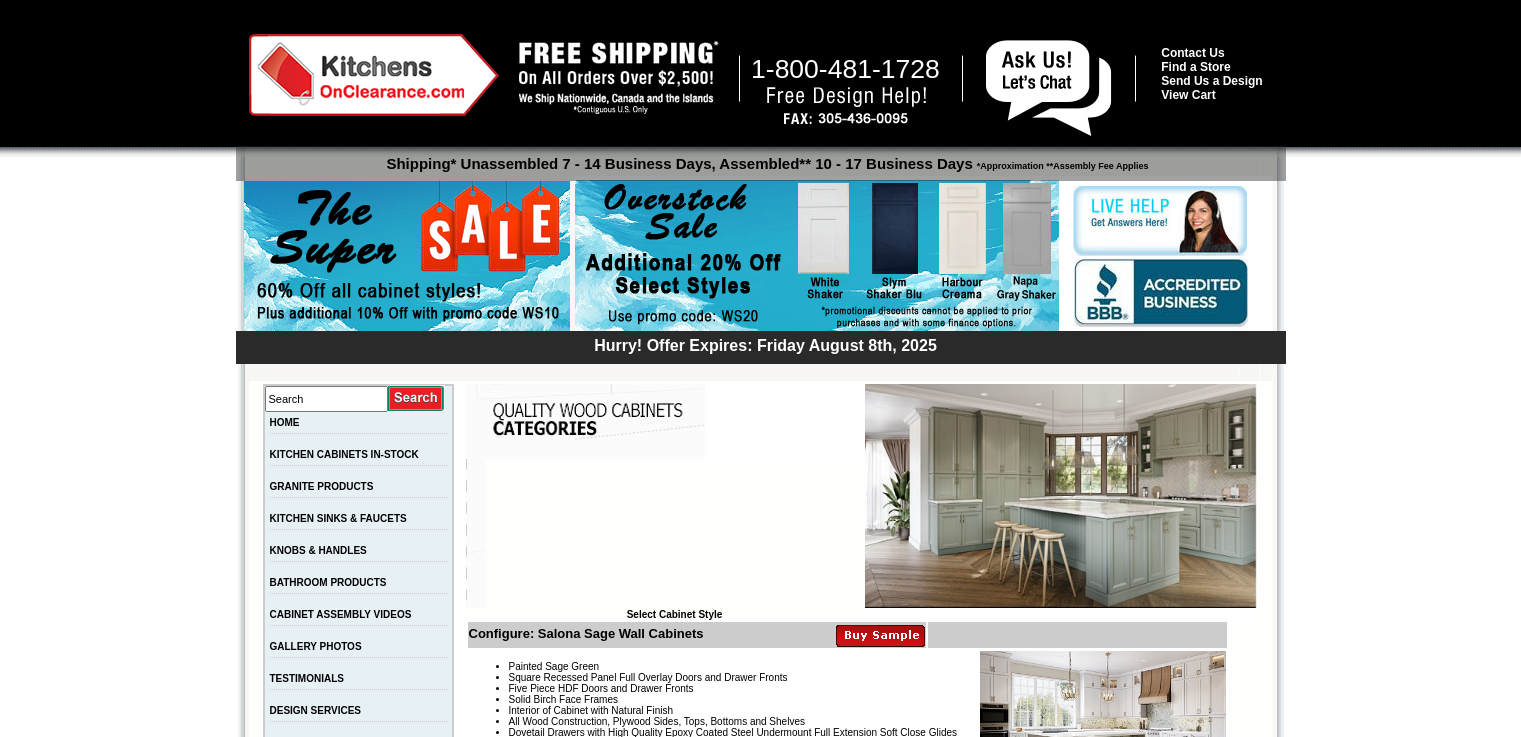 scroll, scrollTop: 0, scrollLeft: 0, axis: both 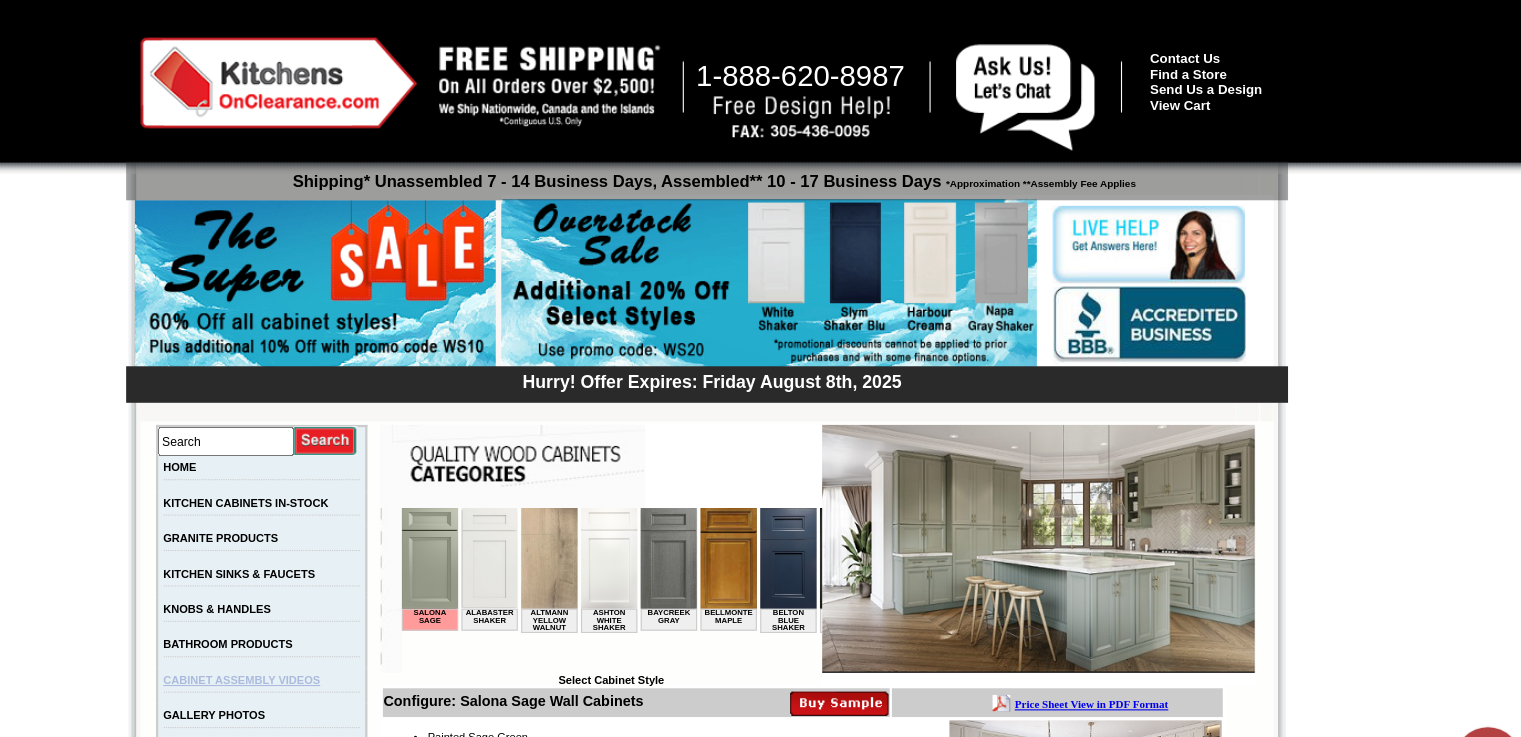 click on "CABINET ASSEMBLY VIDEOS" at bounding box center (341, 614) 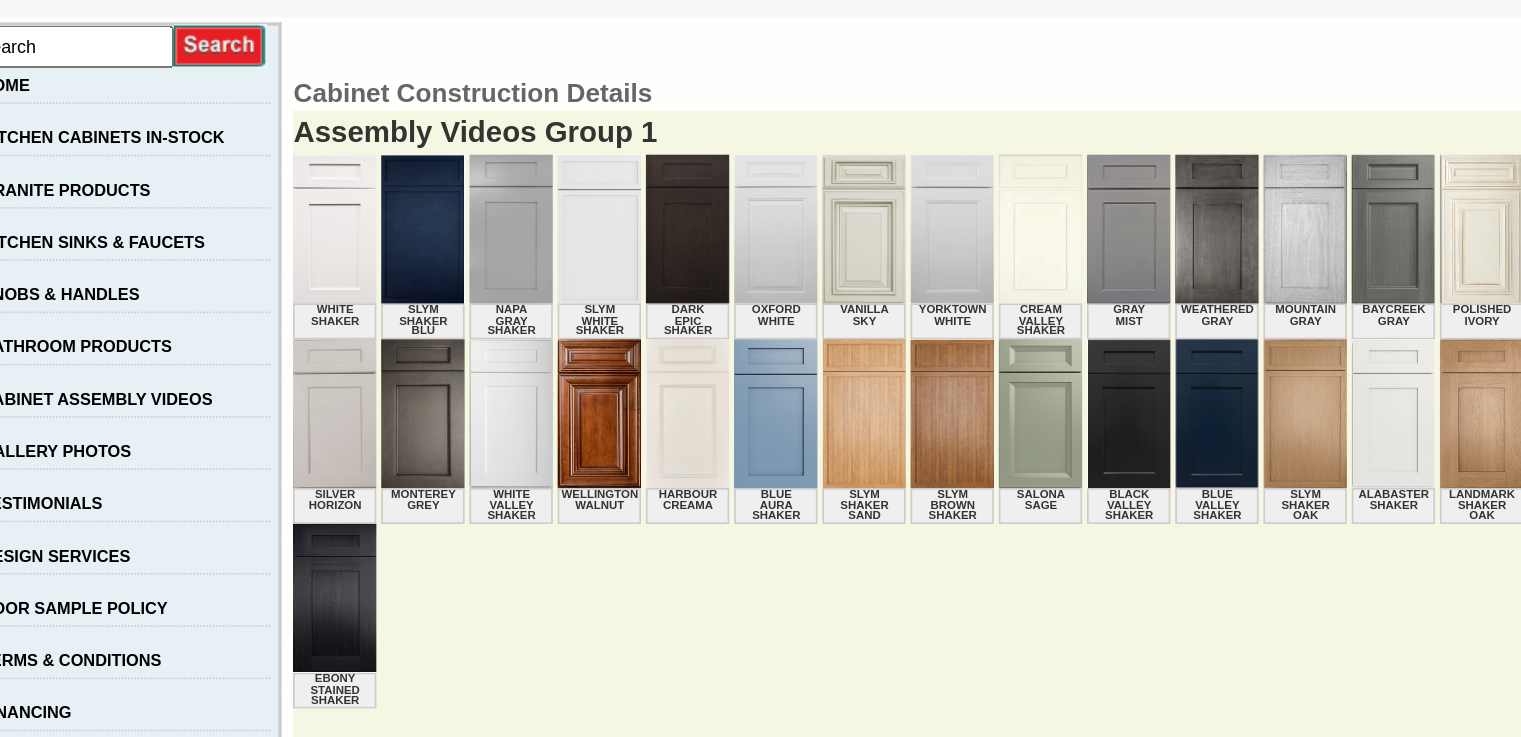 scroll, scrollTop: 133, scrollLeft: 0, axis: vertical 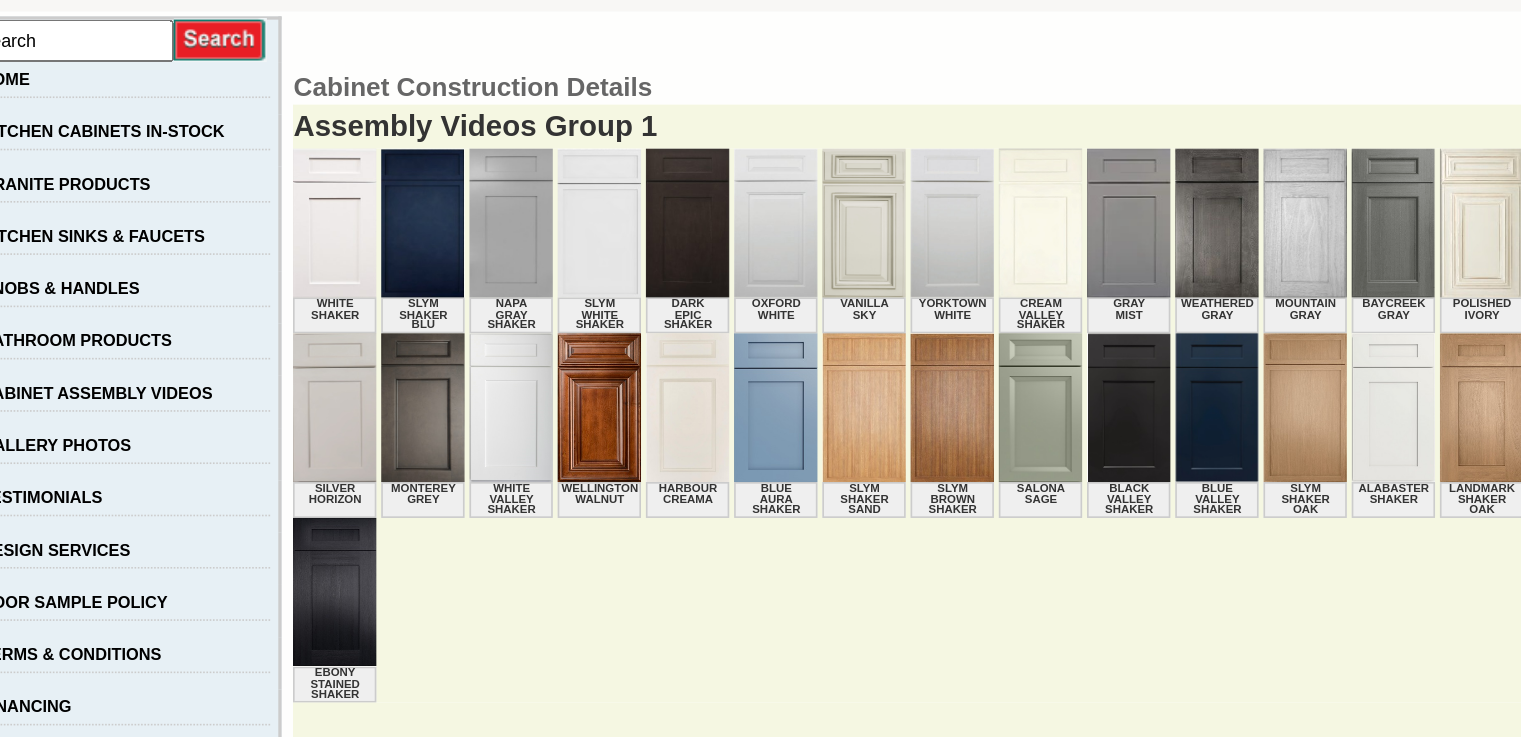click at bounding box center [481, 490] 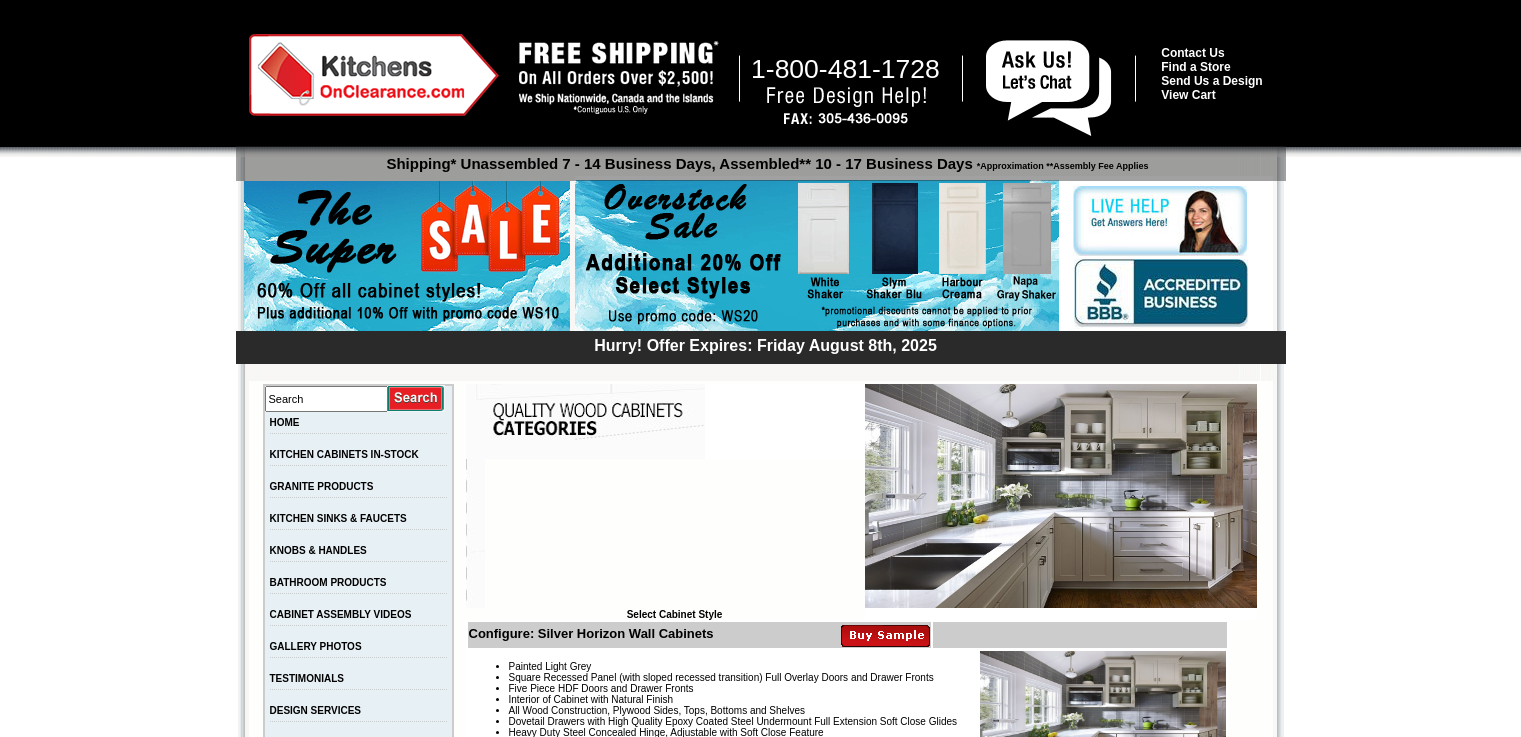 scroll, scrollTop: 0, scrollLeft: 0, axis: both 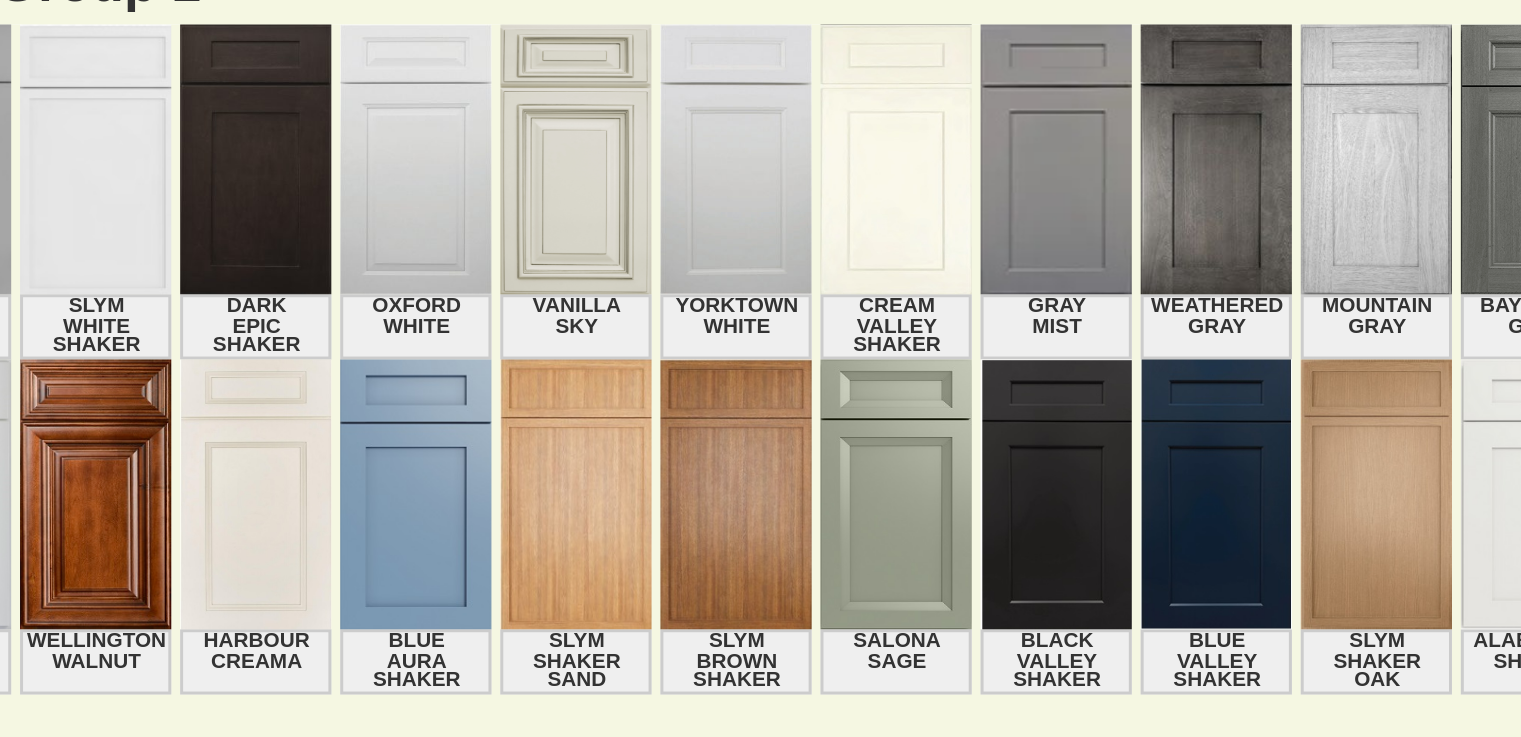 click at bounding box center [967, 377] 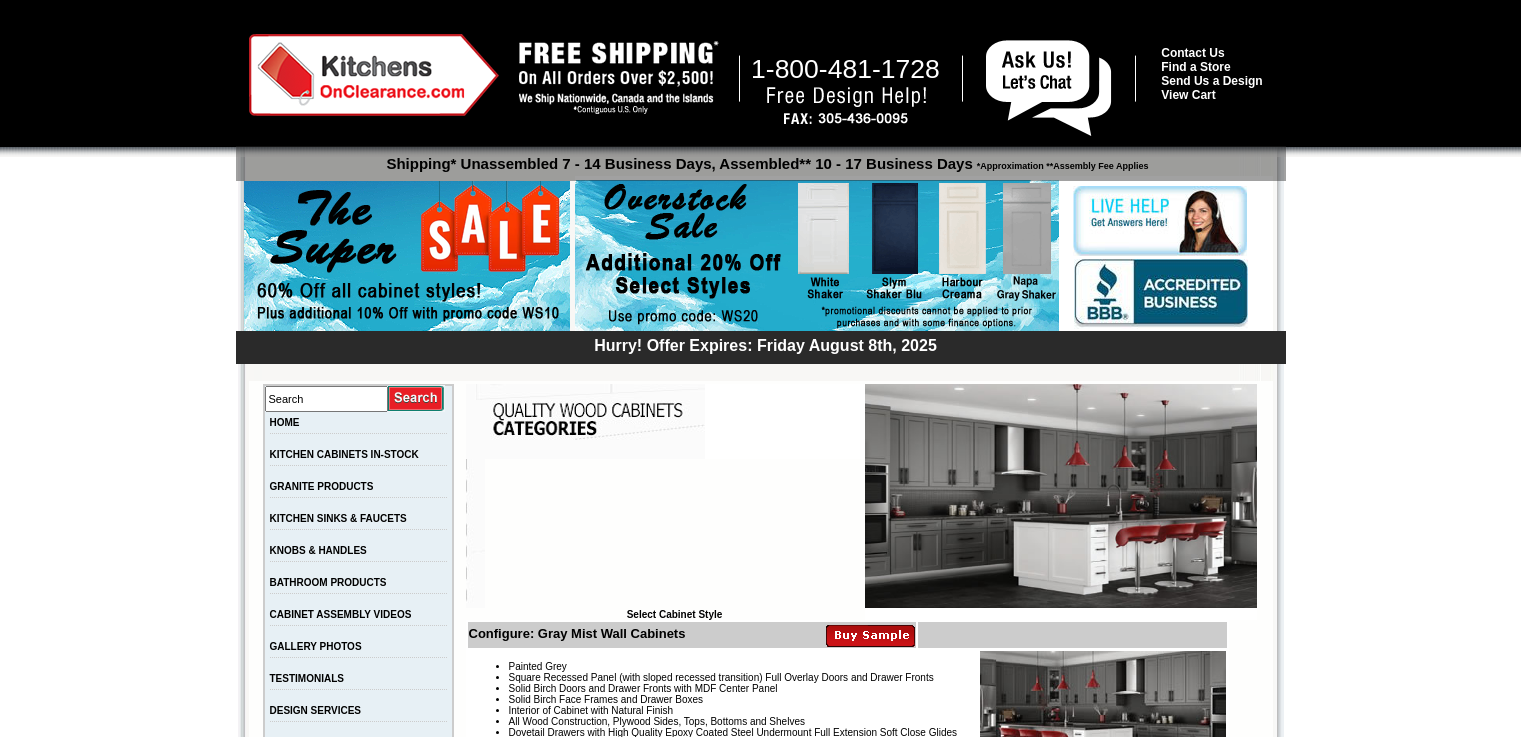 scroll, scrollTop: 0, scrollLeft: 0, axis: both 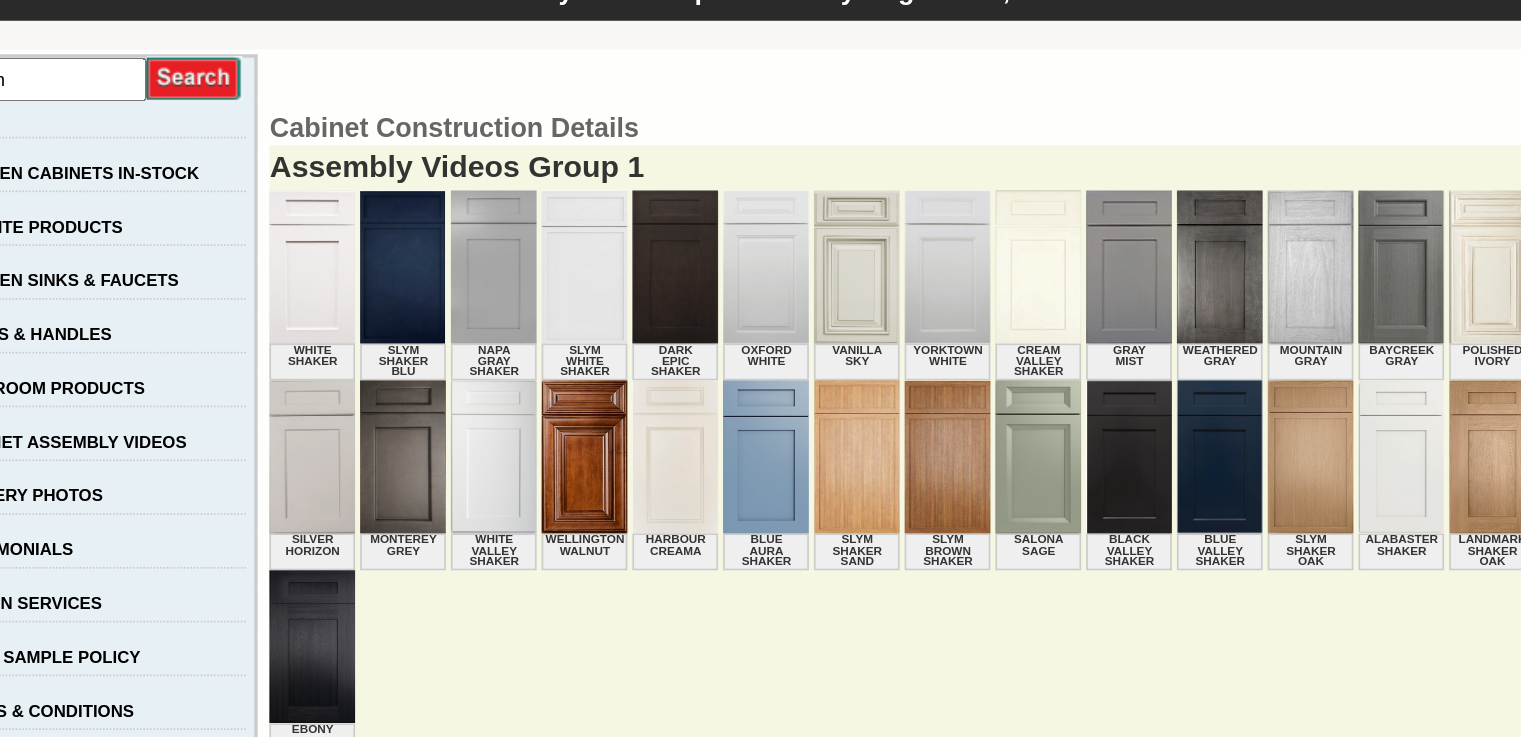 click at bounding box center (1075, 377) 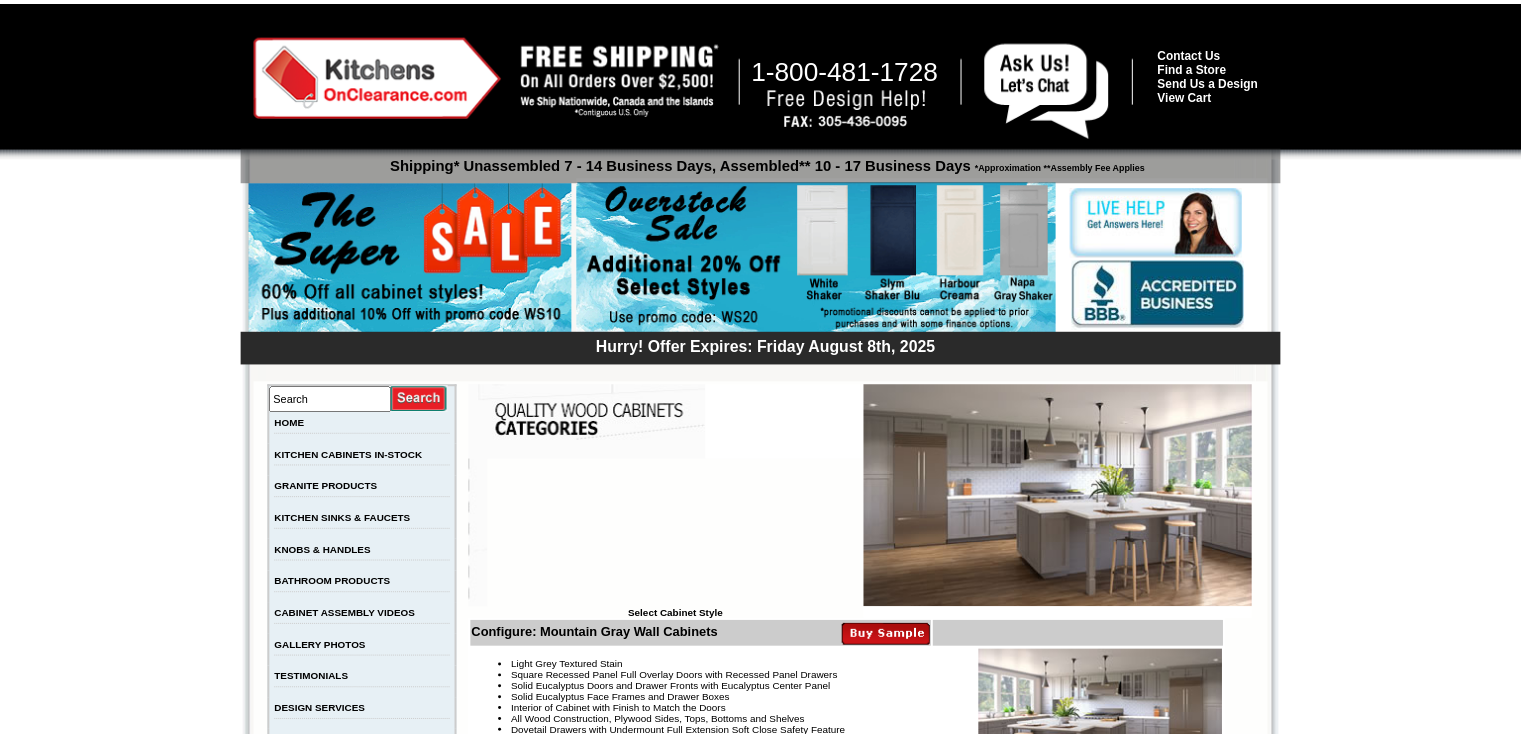scroll, scrollTop: 0, scrollLeft: 0, axis: both 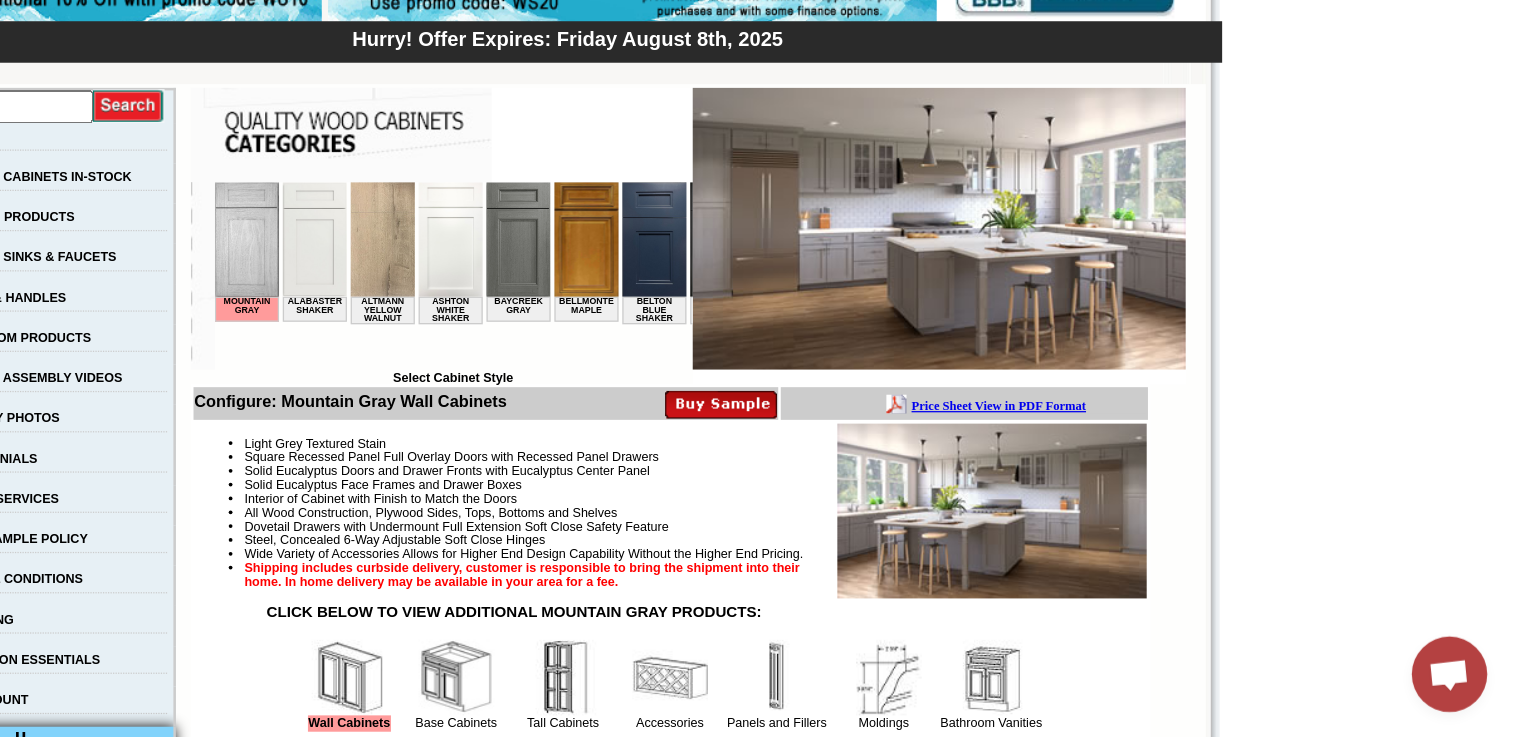 click at bounding box center (1103, 557) 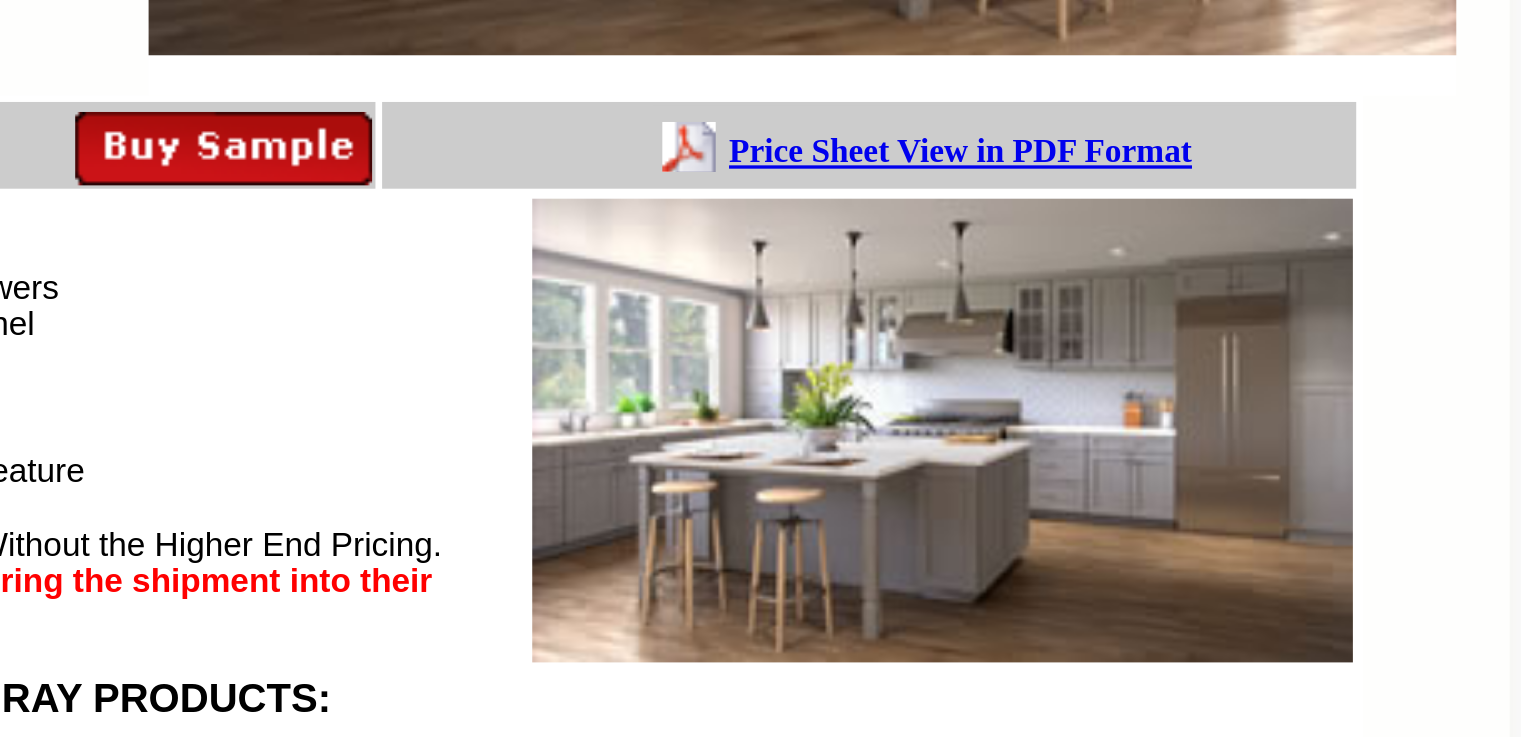 scroll, scrollTop: 163, scrollLeft: 0, axis: vertical 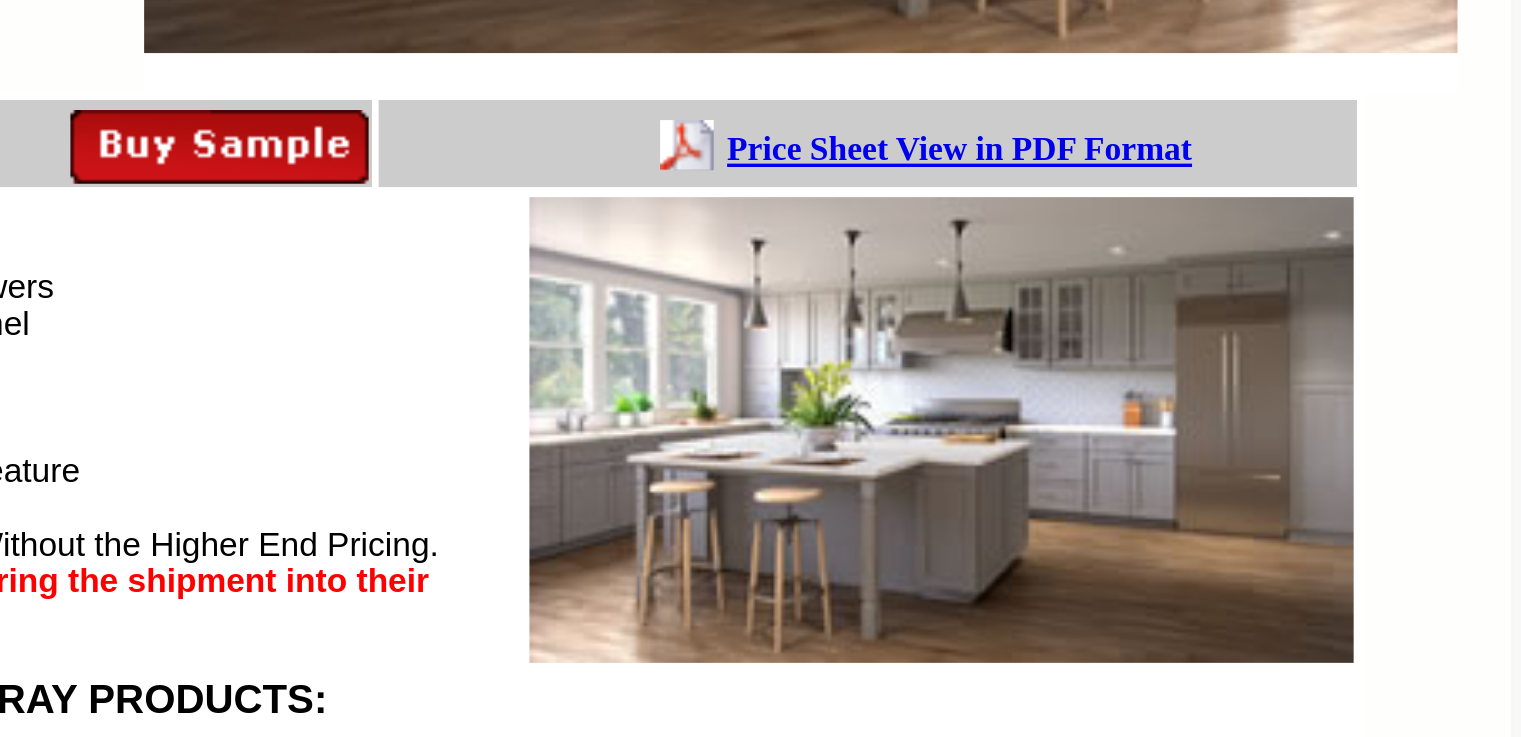 click at bounding box center [1103, 557] 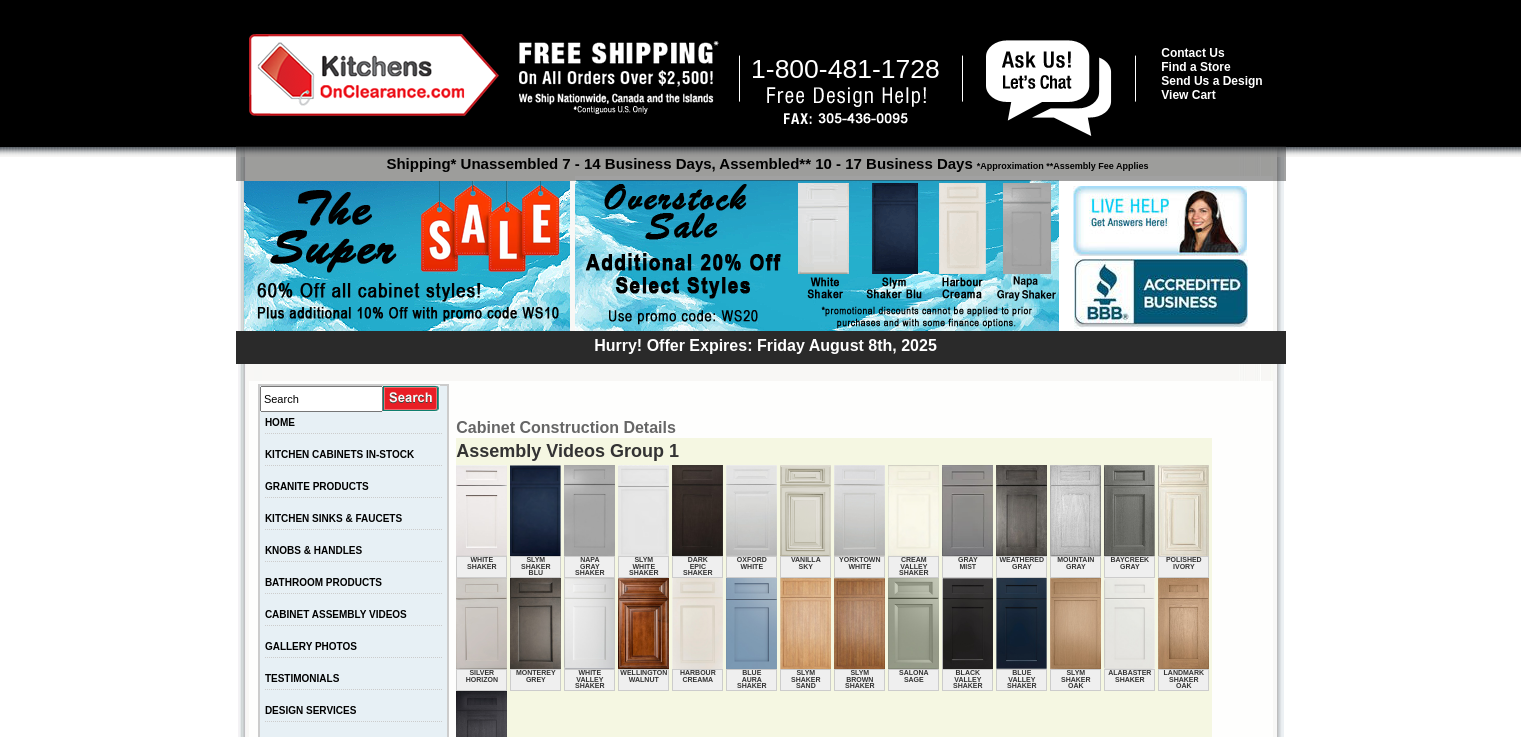 scroll, scrollTop: 133, scrollLeft: 0, axis: vertical 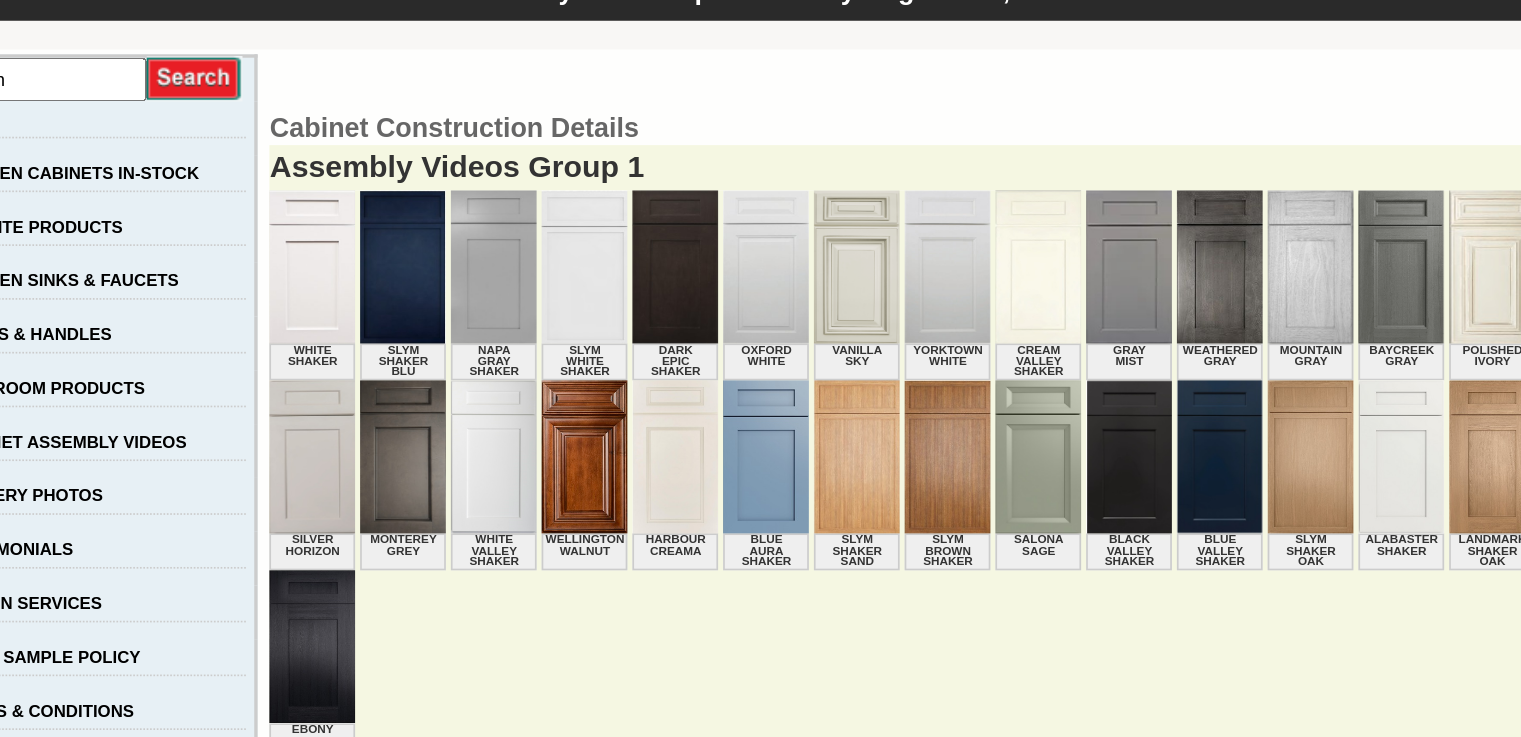 click at bounding box center (1021, 377) 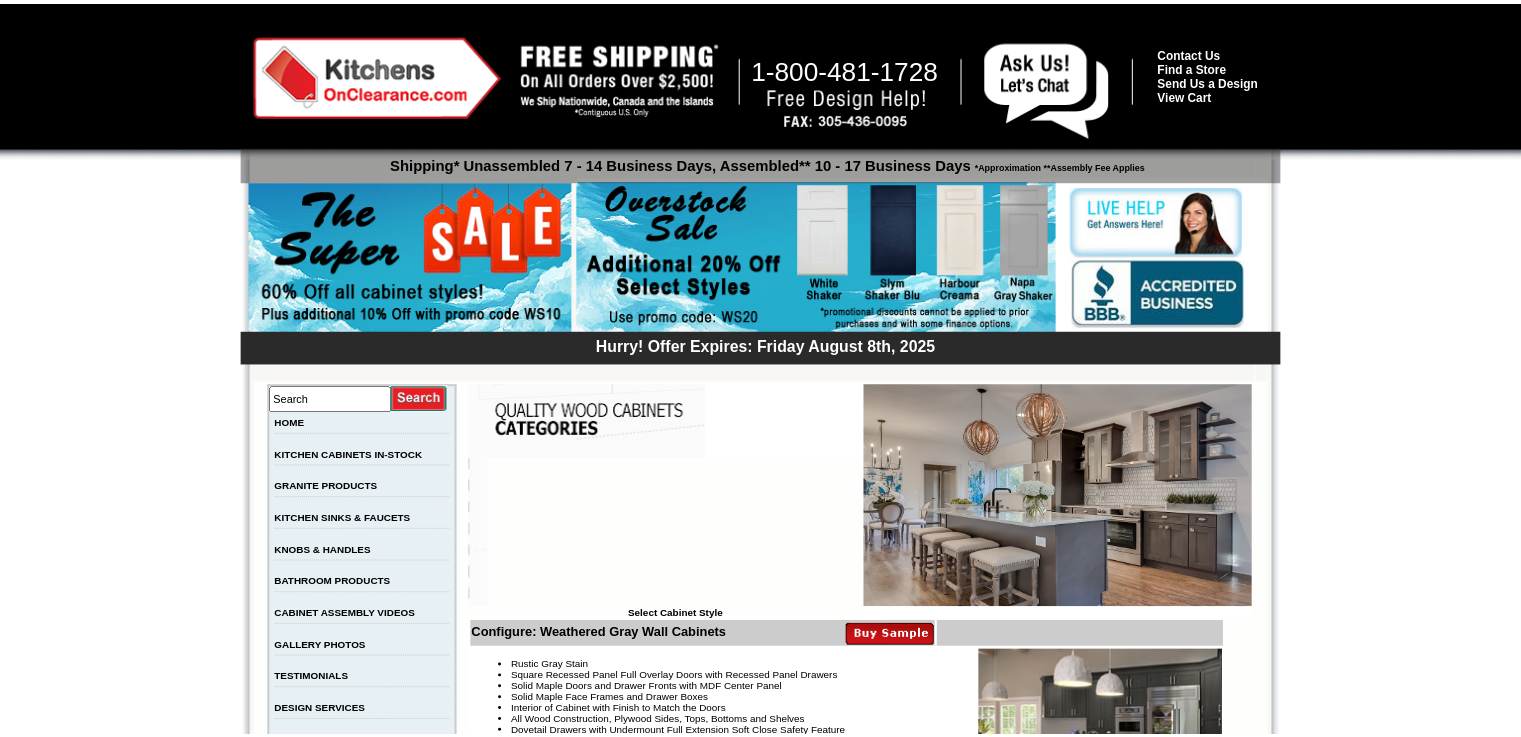 scroll, scrollTop: 0, scrollLeft: 0, axis: both 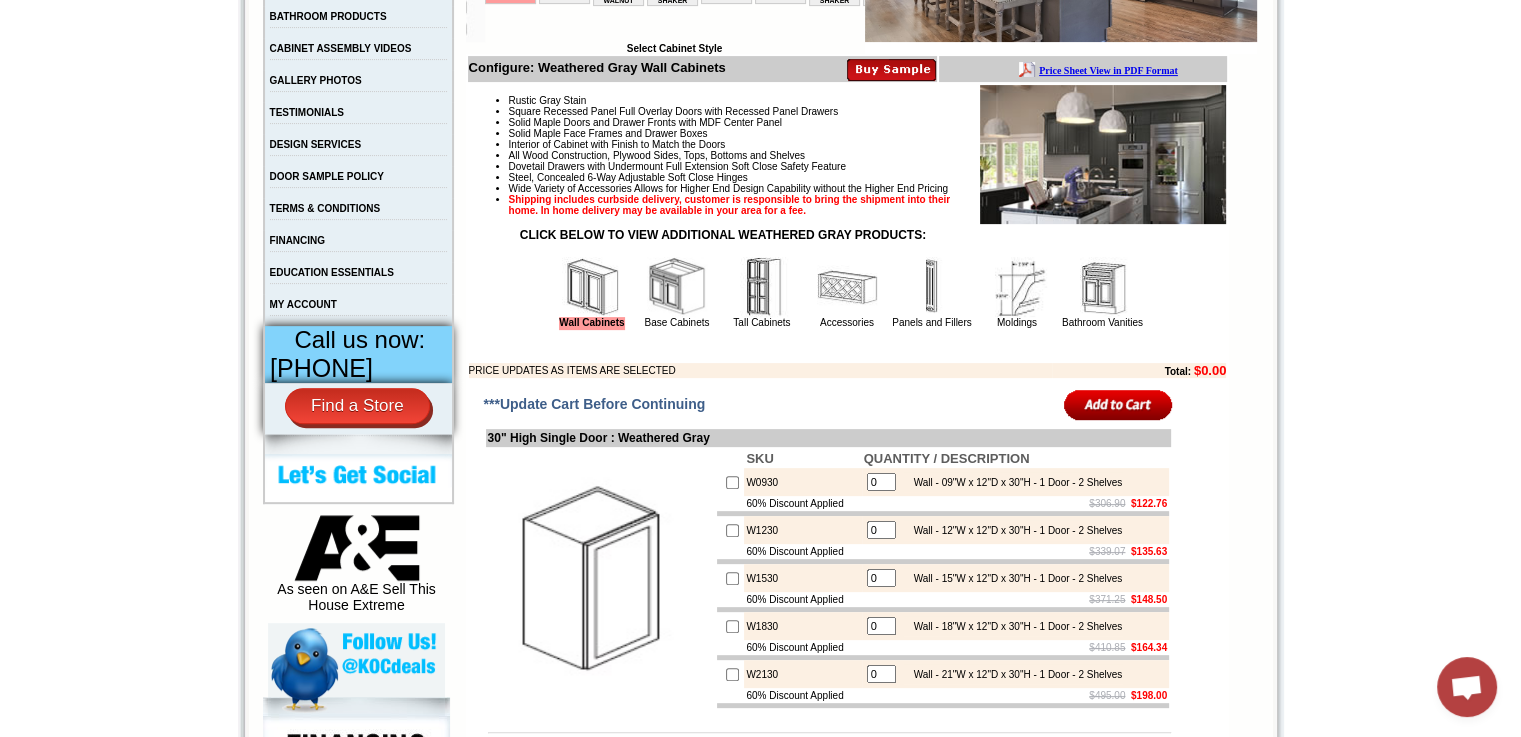 click at bounding box center (677, 287) 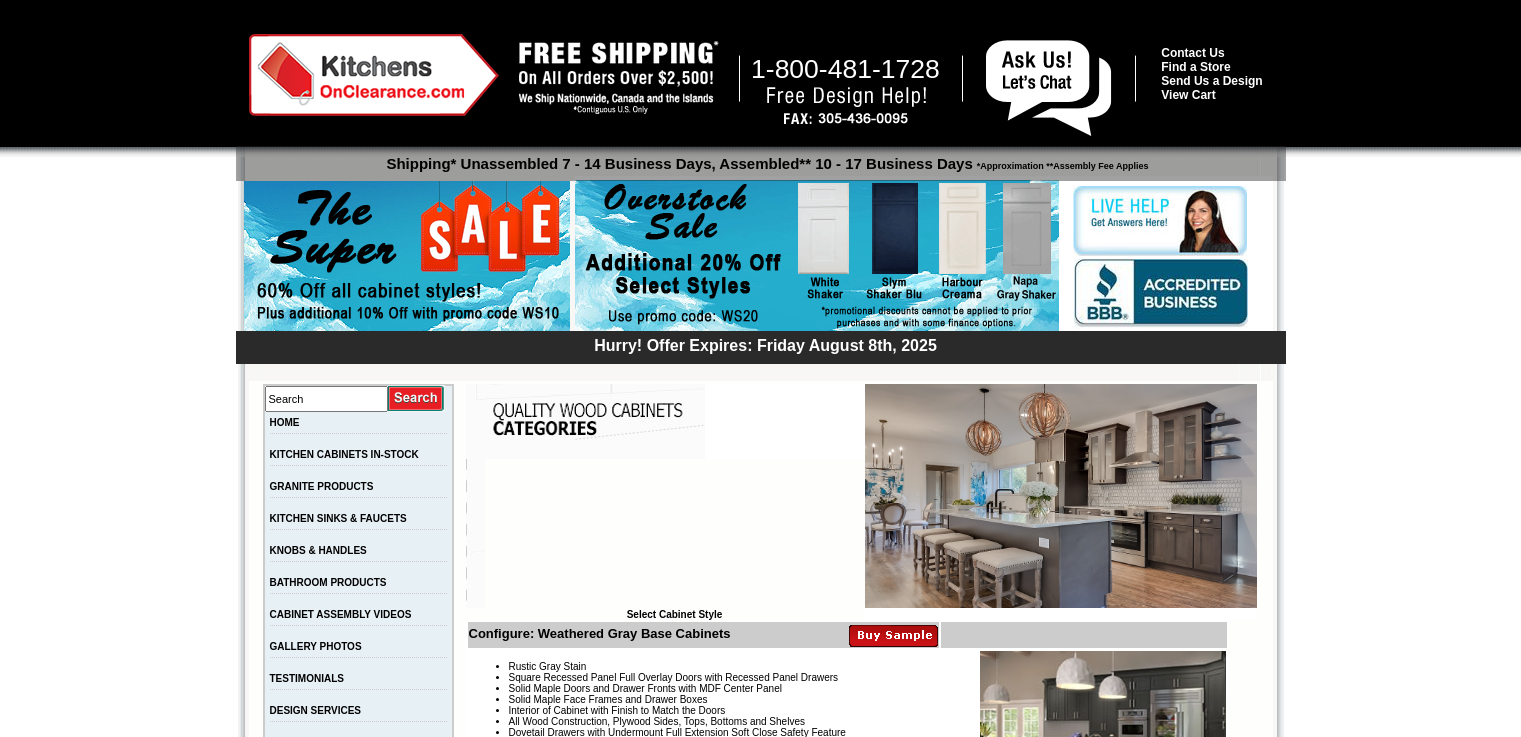scroll, scrollTop: 0, scrollLeft: 0, axis: both 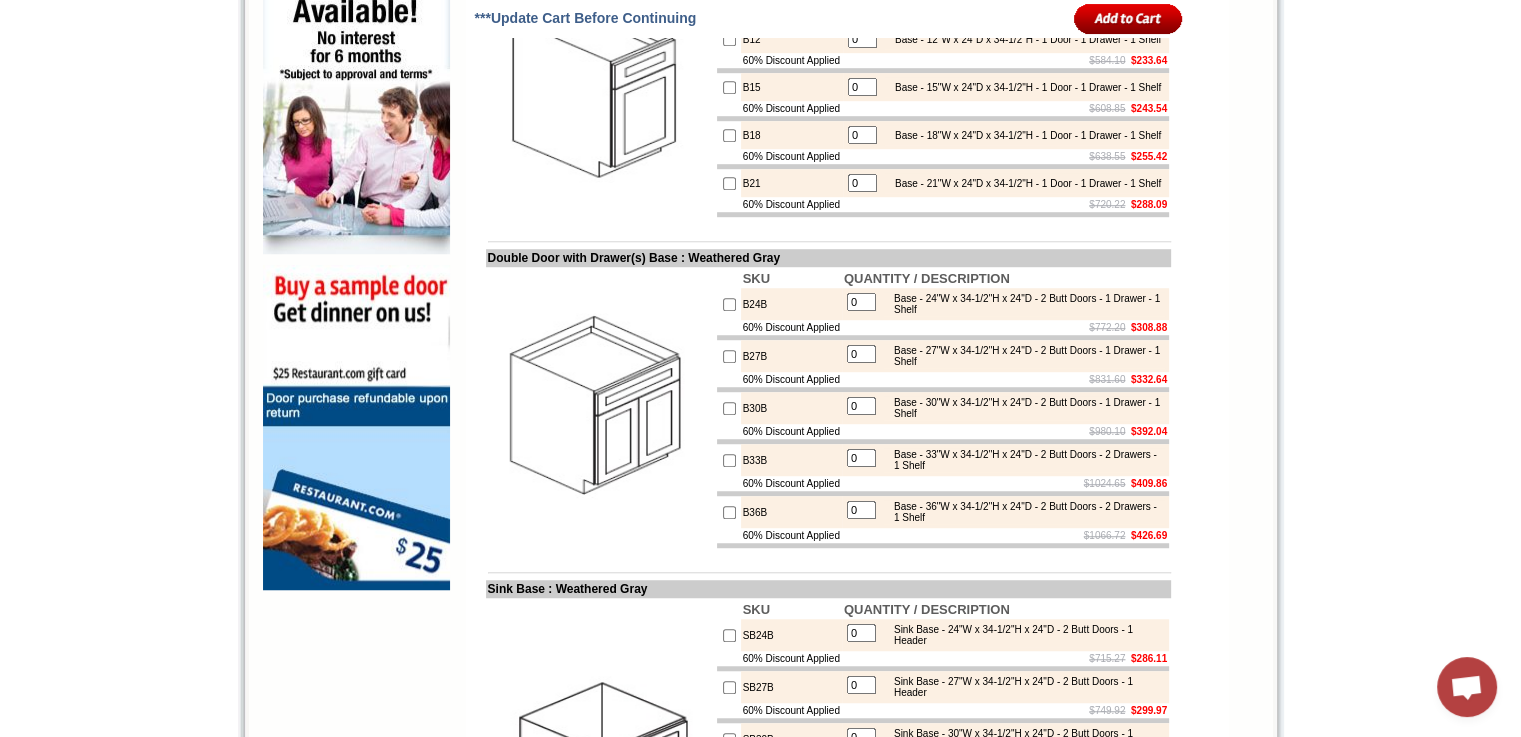 click on "0" at bounding box center (861, 458) 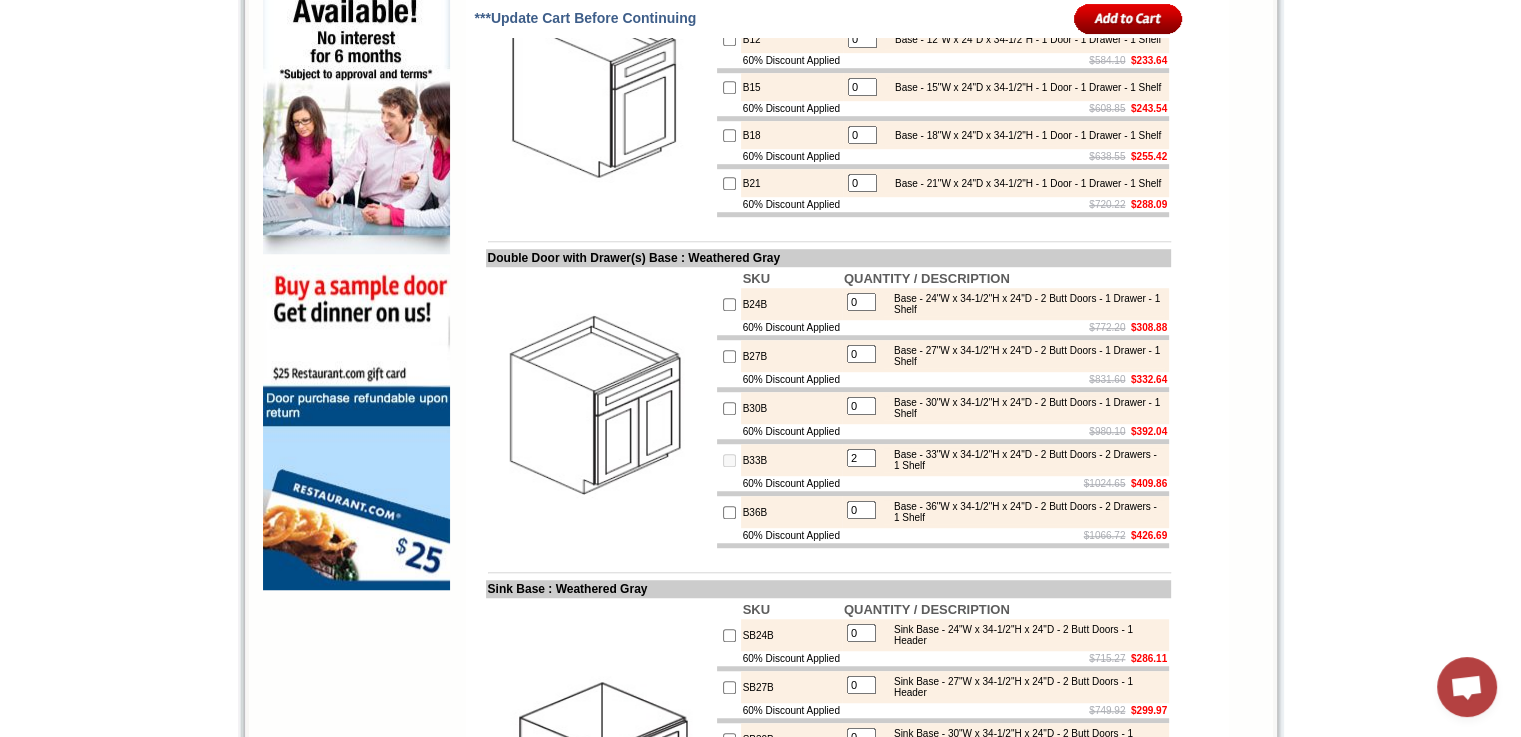 type on "2" 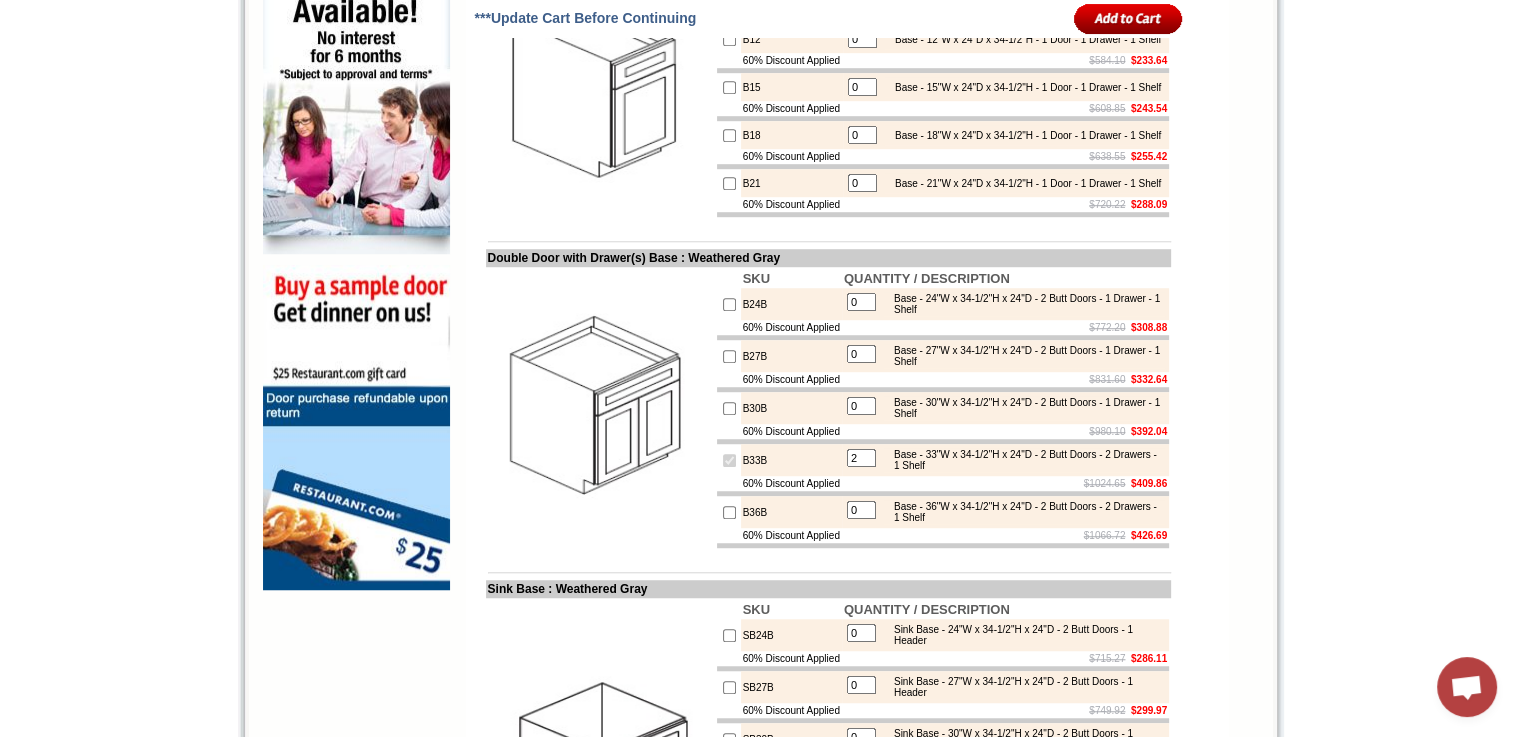 checkbox on "true" 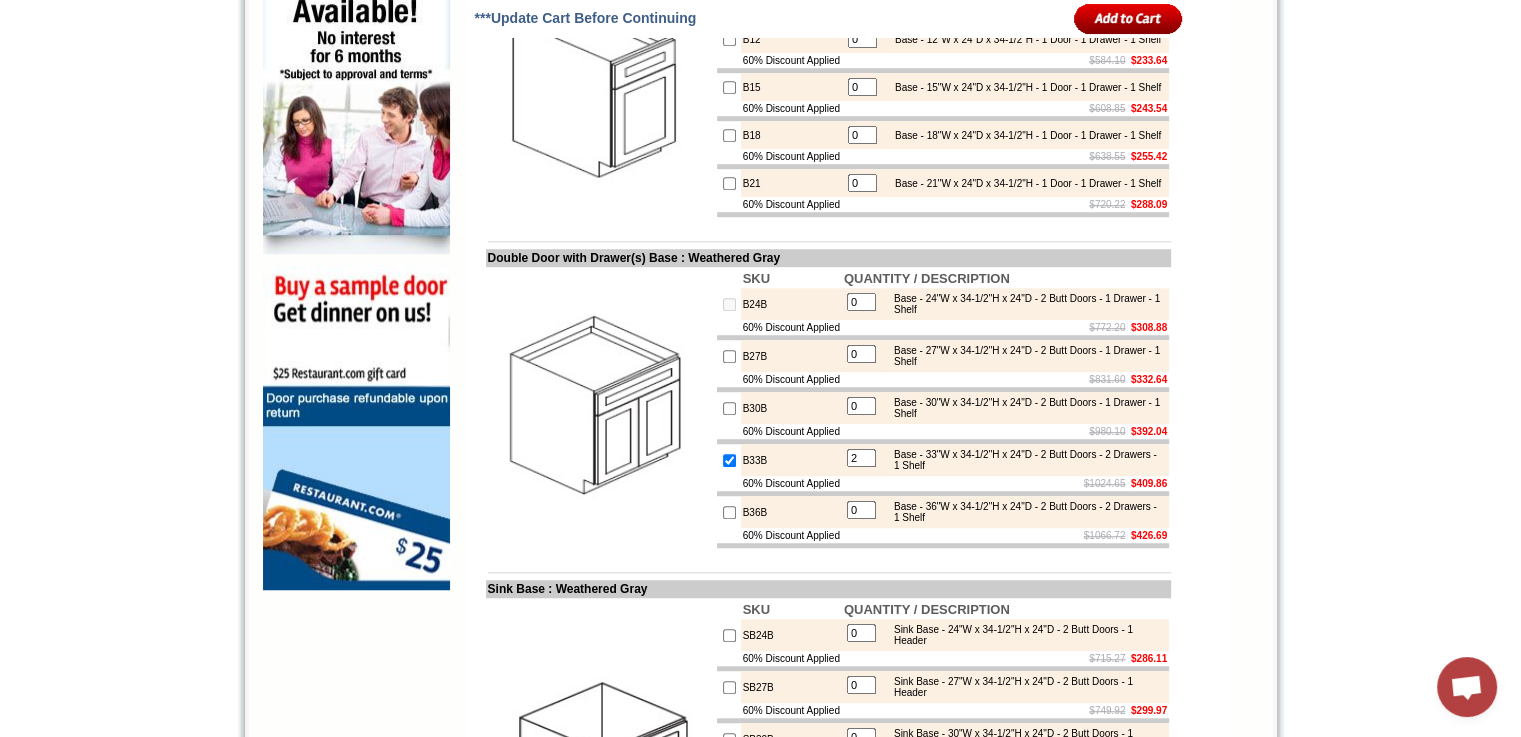 click on "0" at bounding box center (861, 302) 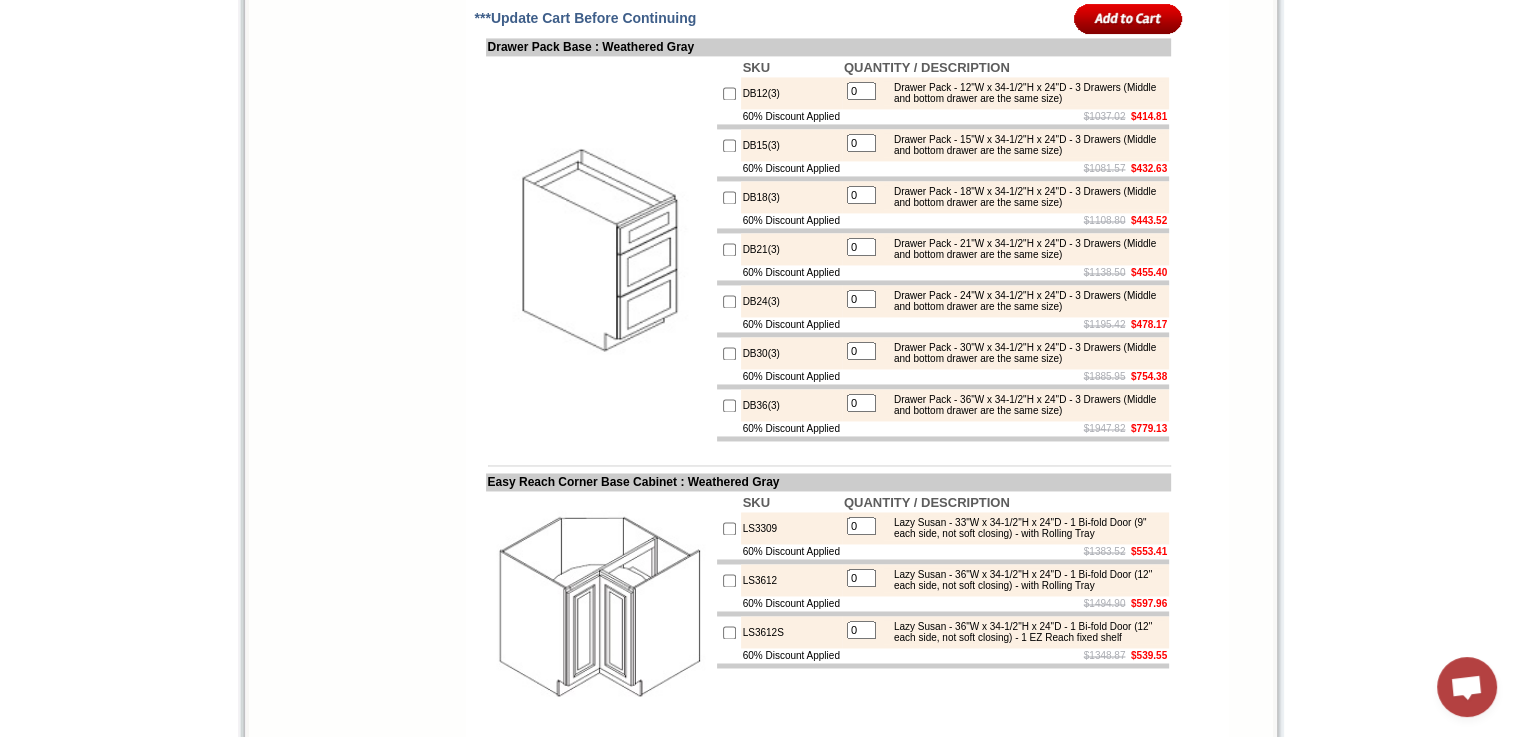 scroll, scrollTop: 3087, scrollLeft: 0, axis: vertical 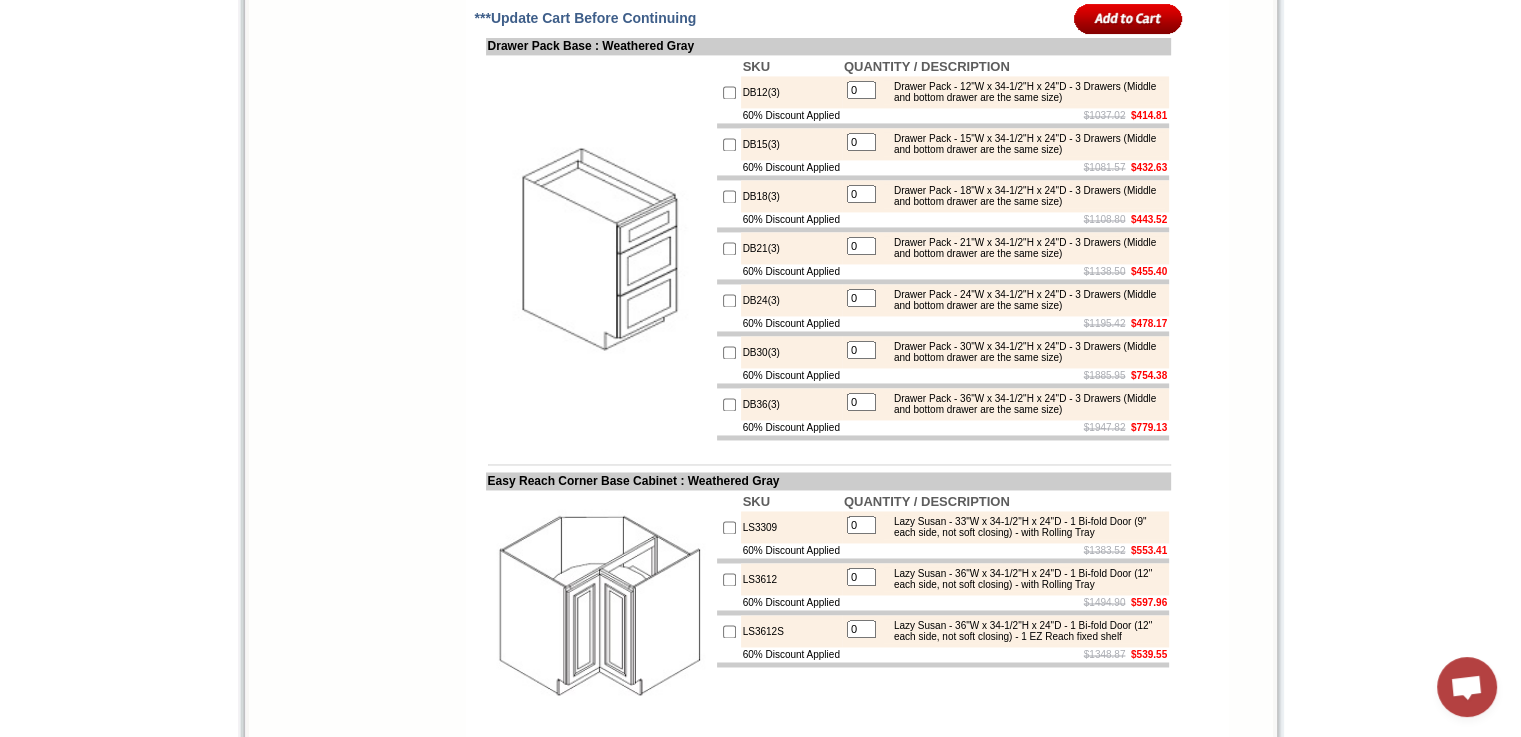 type on "1" 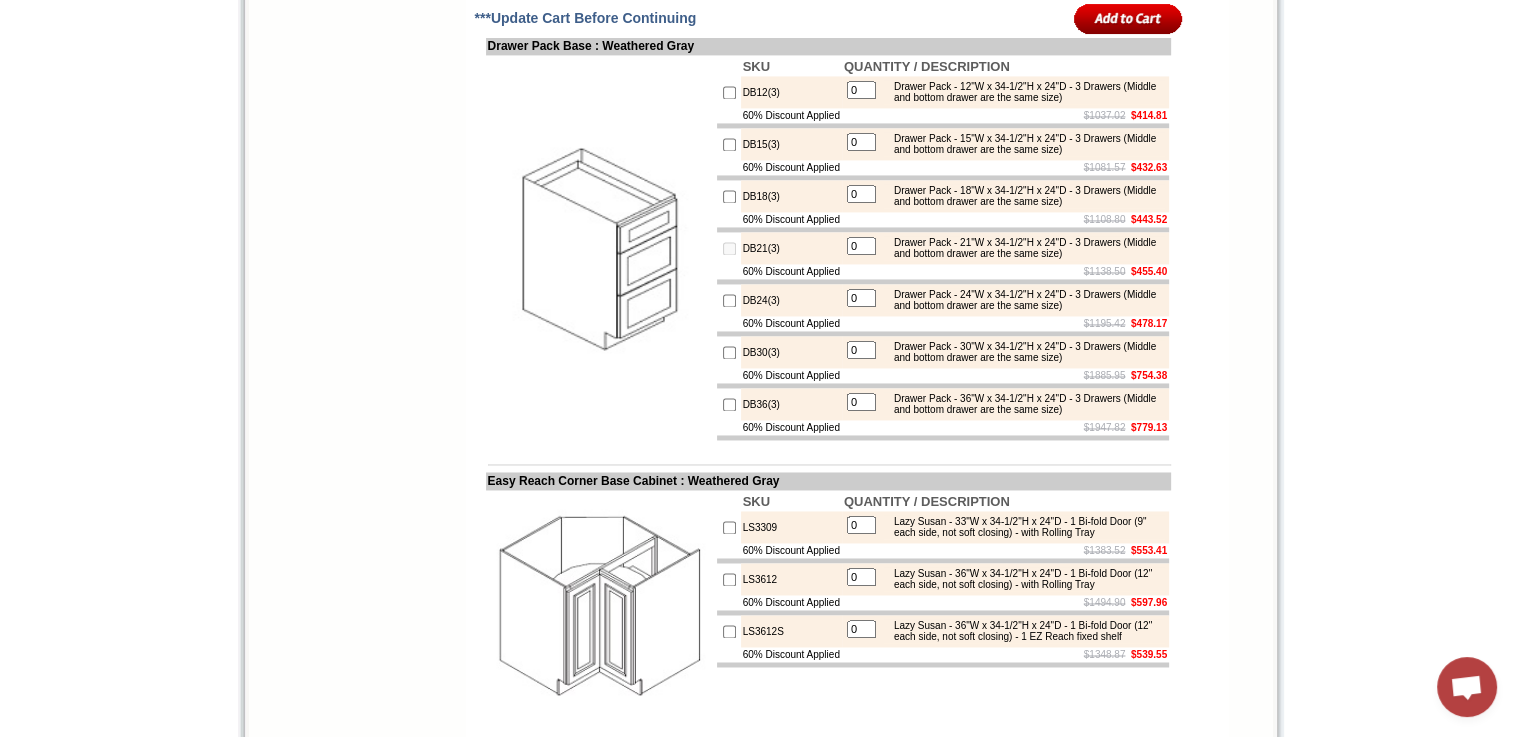 click on "0" at bounding box center [861, 246] 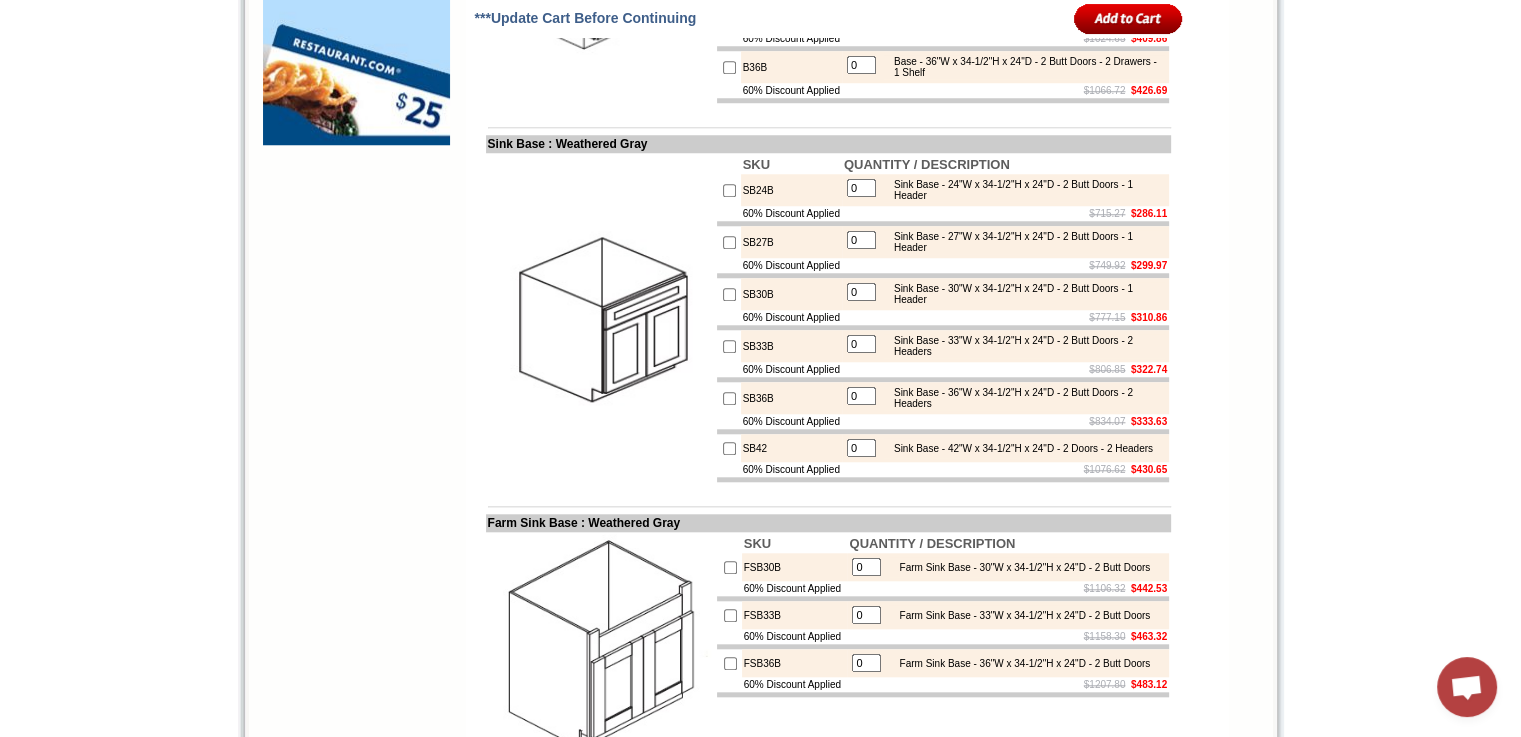 scroll, scrollTop: 1780, scrollLeft: 0, axis: vertical 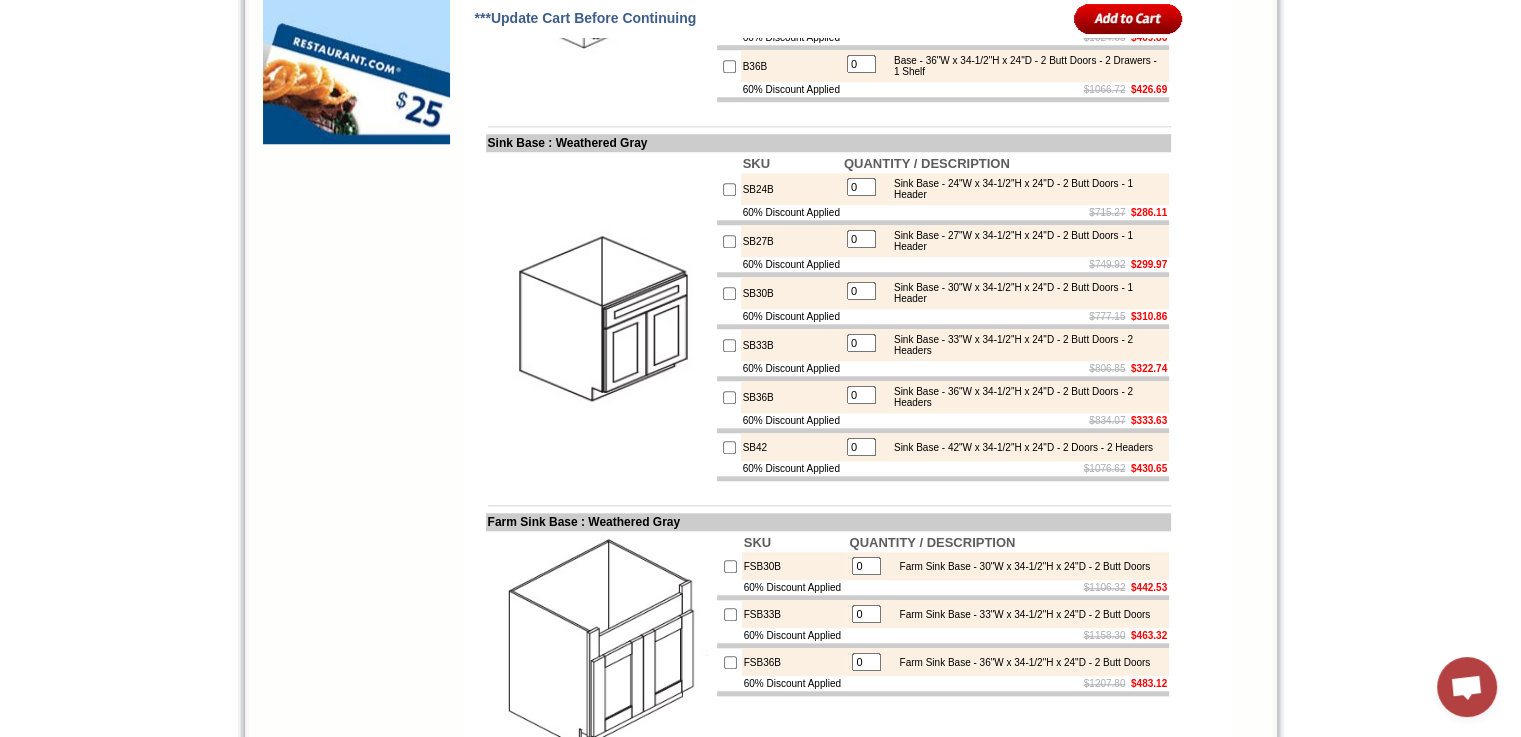 type on "1" 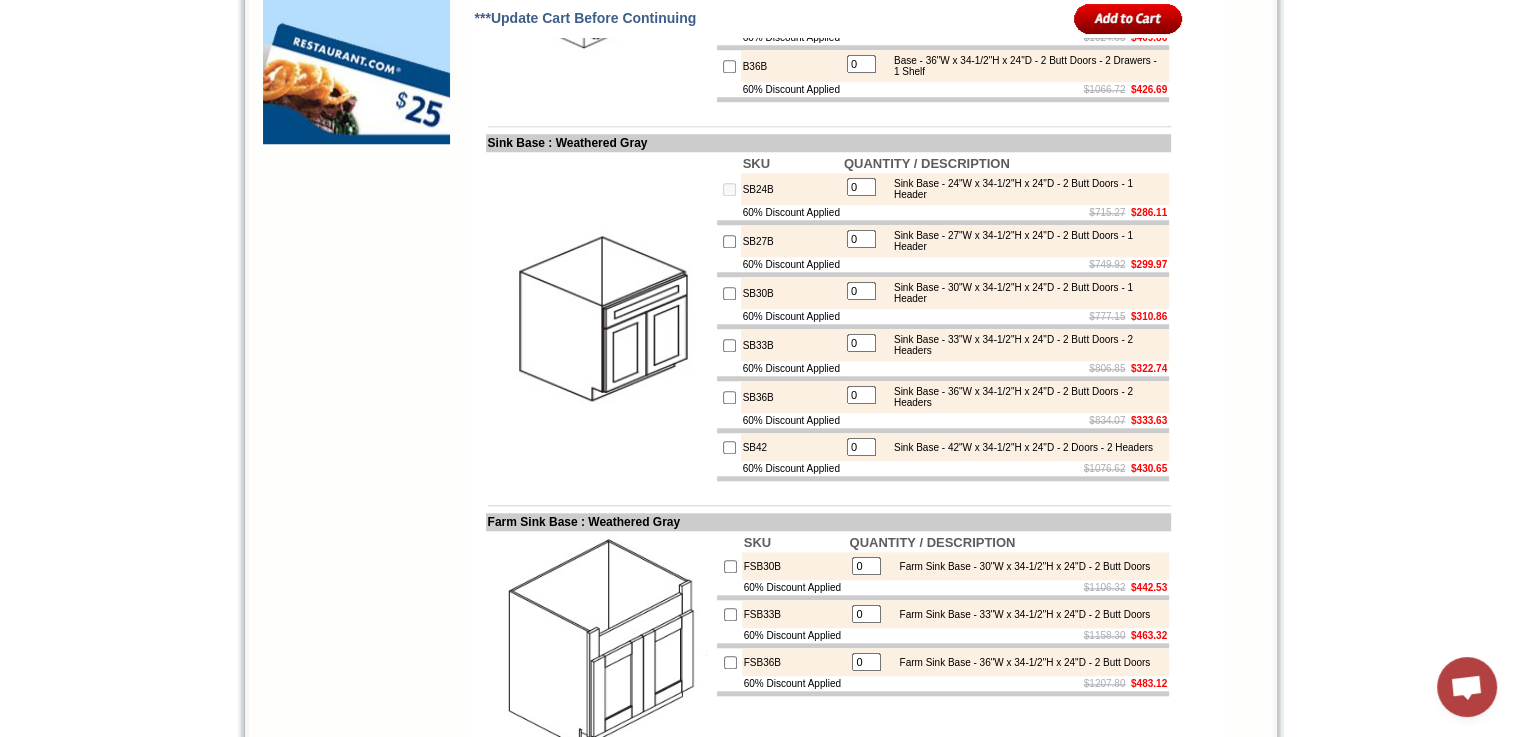 click on "0" at bounding box center [861, 187] 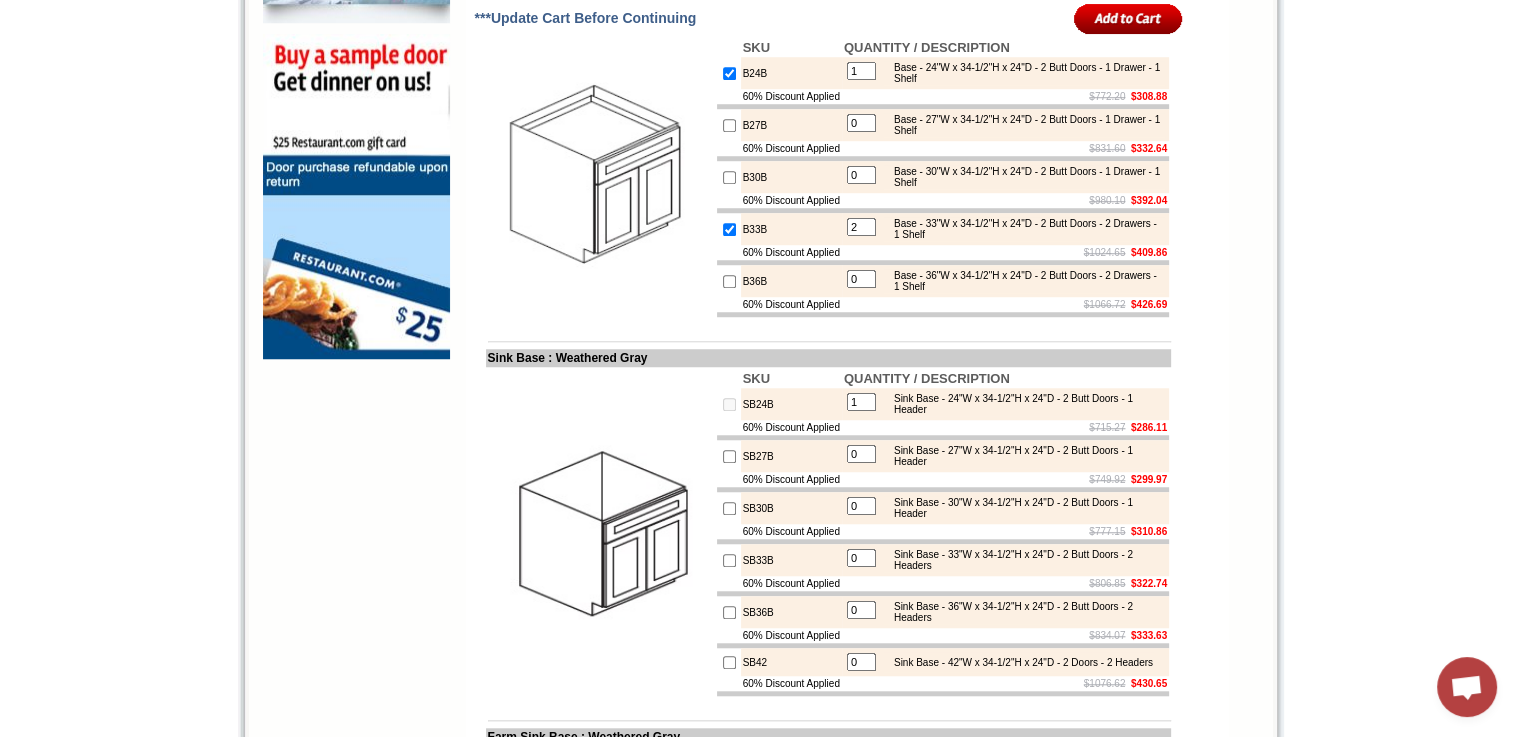 scroll, scrollTop: 1566, scrollLeft: 0, axis: vertical 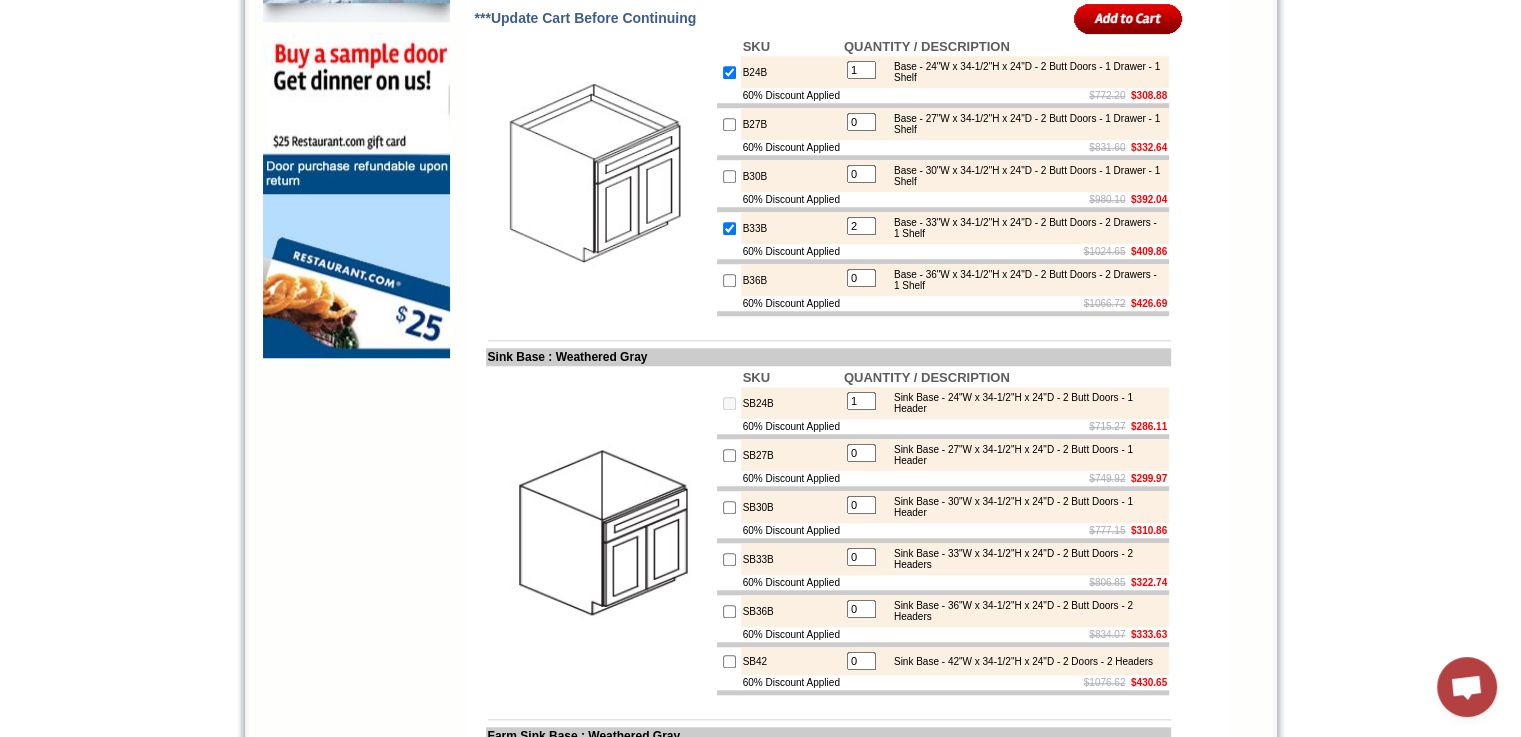 type on "1" 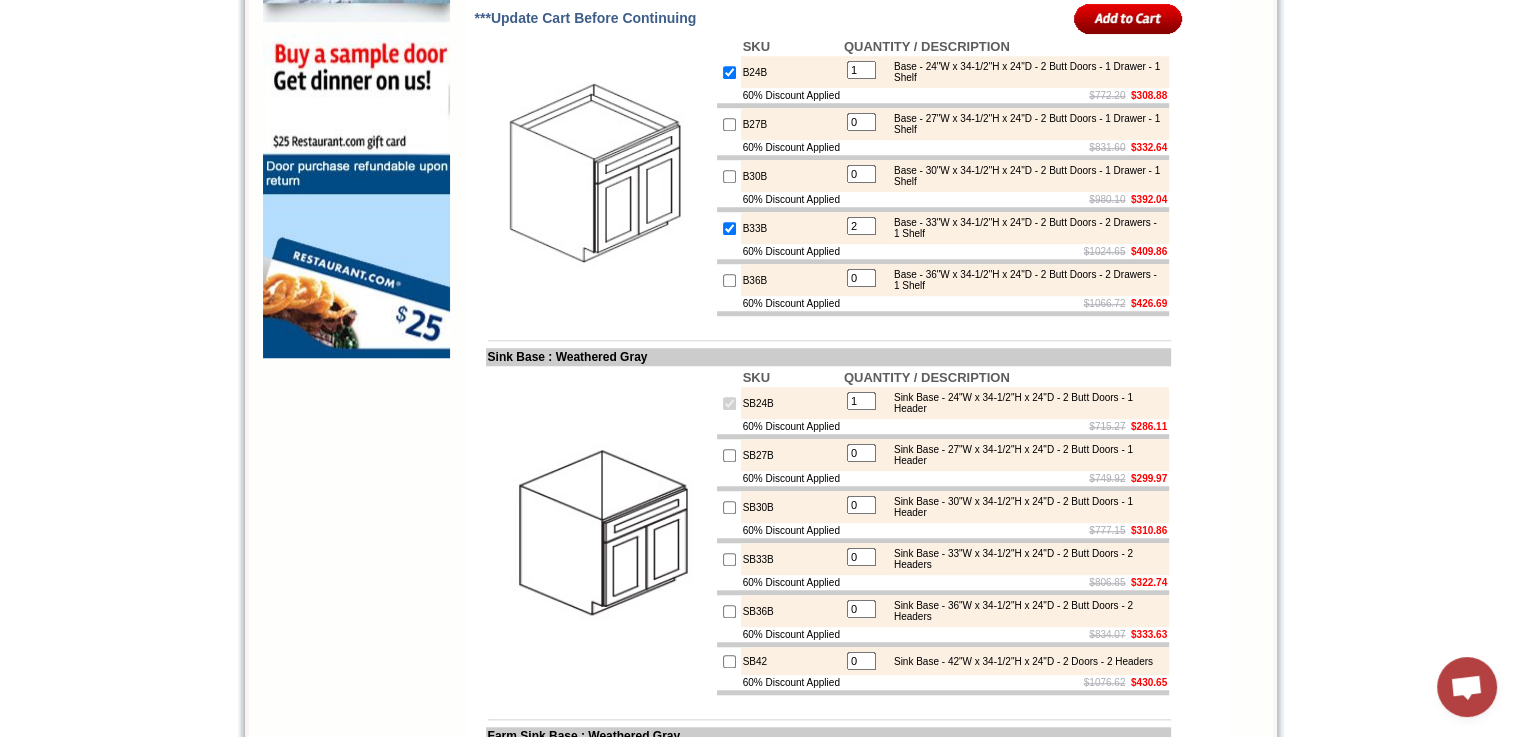 checkbox on "true" 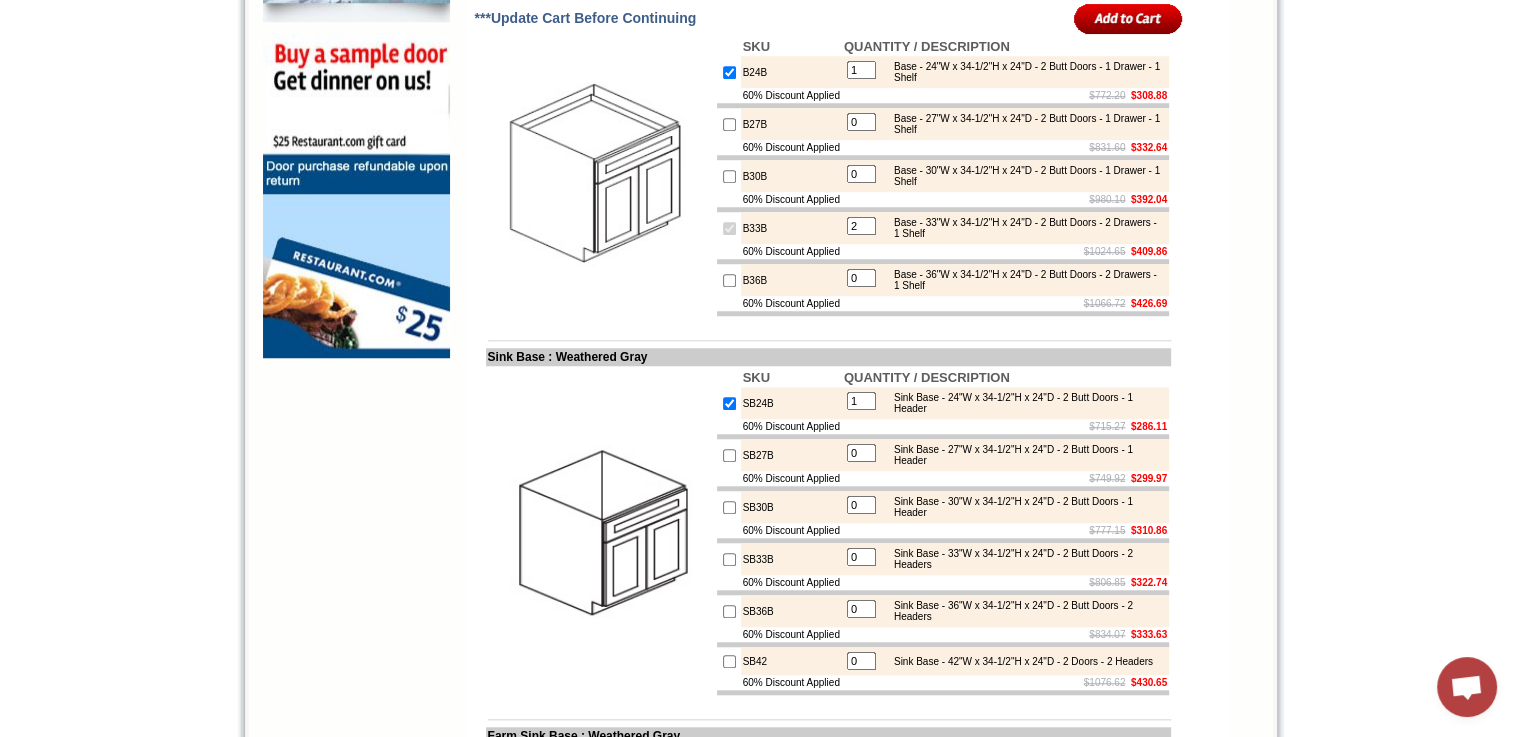 click on "2" at bounding box center [861, 226] 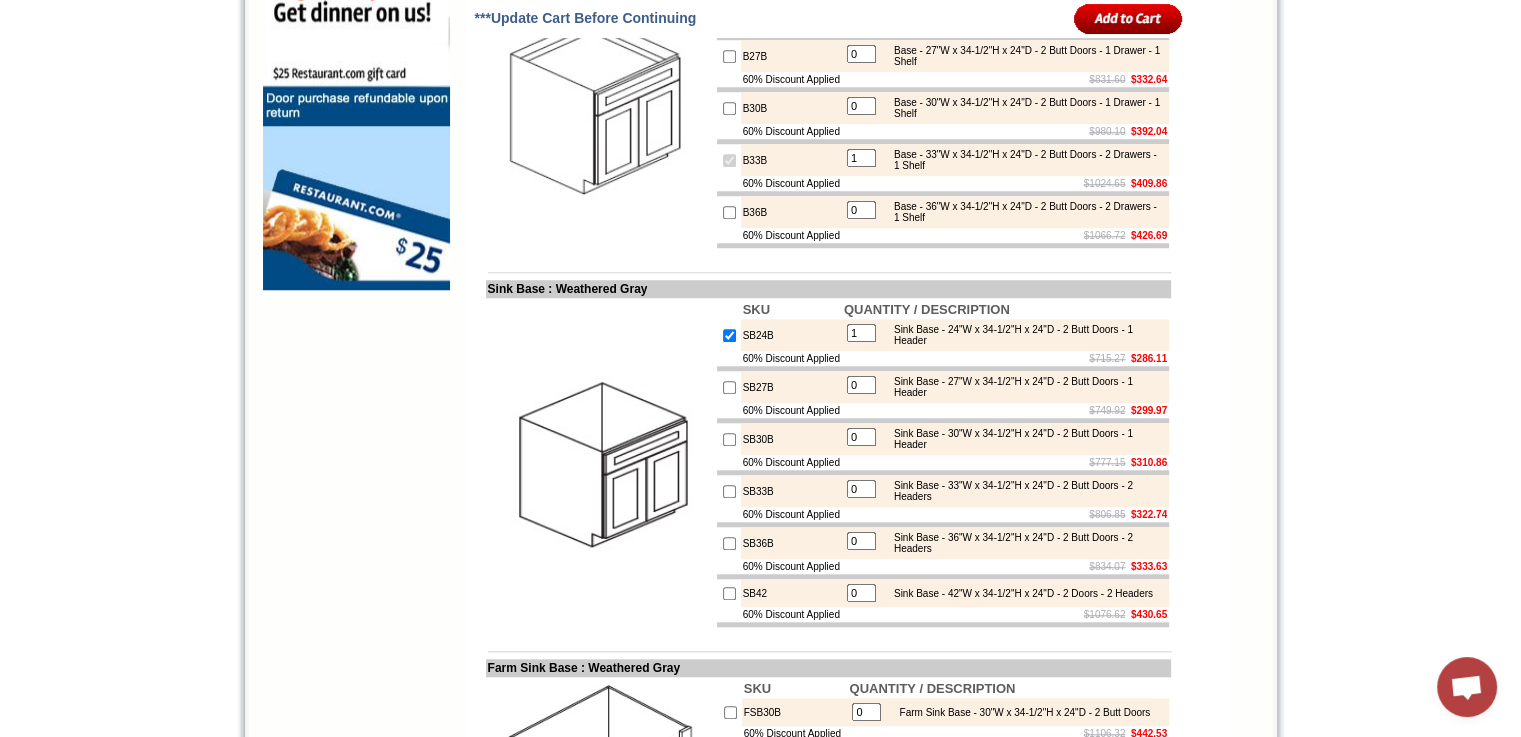 scroll, scrollTop: 1626, scrollLeft: 0, axis: vertical 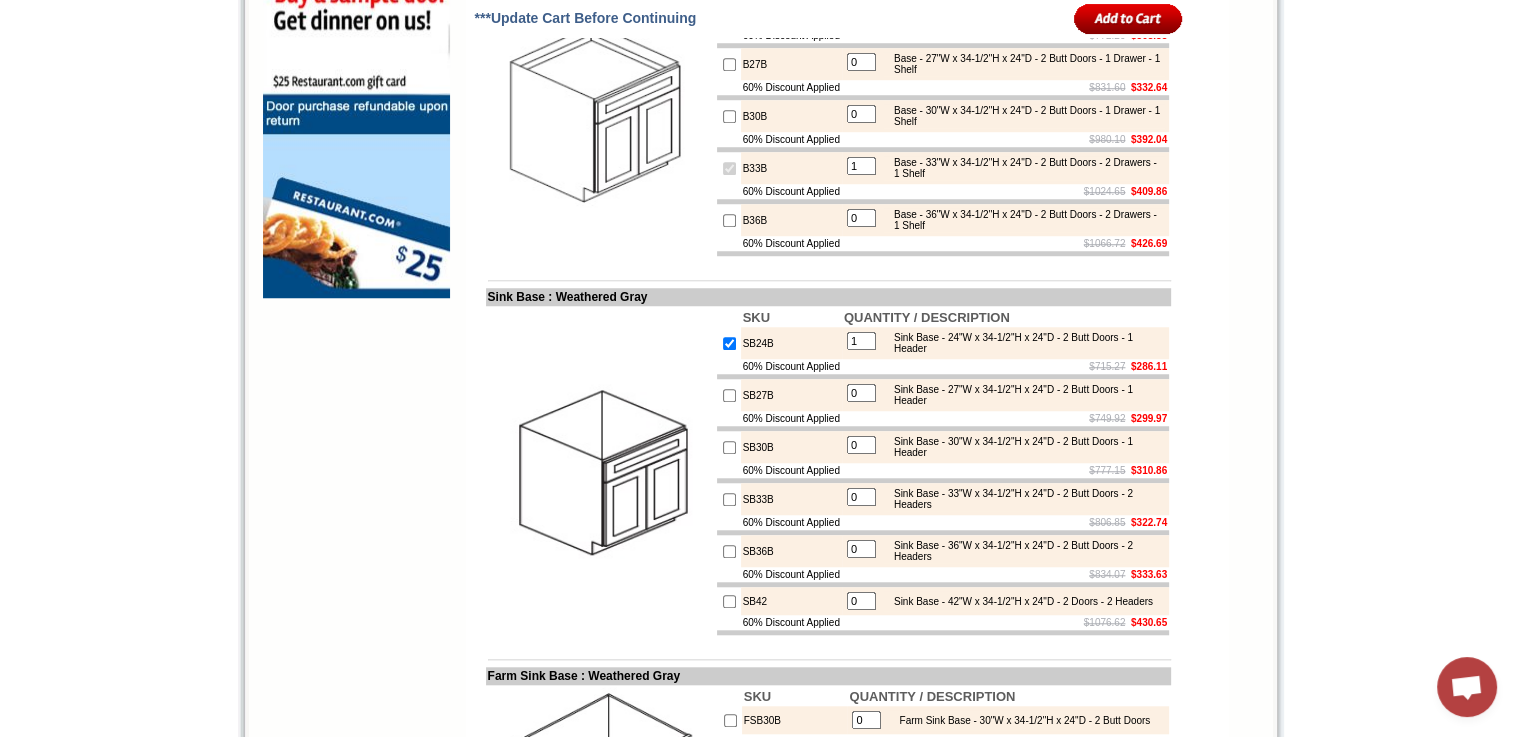 type on "1" 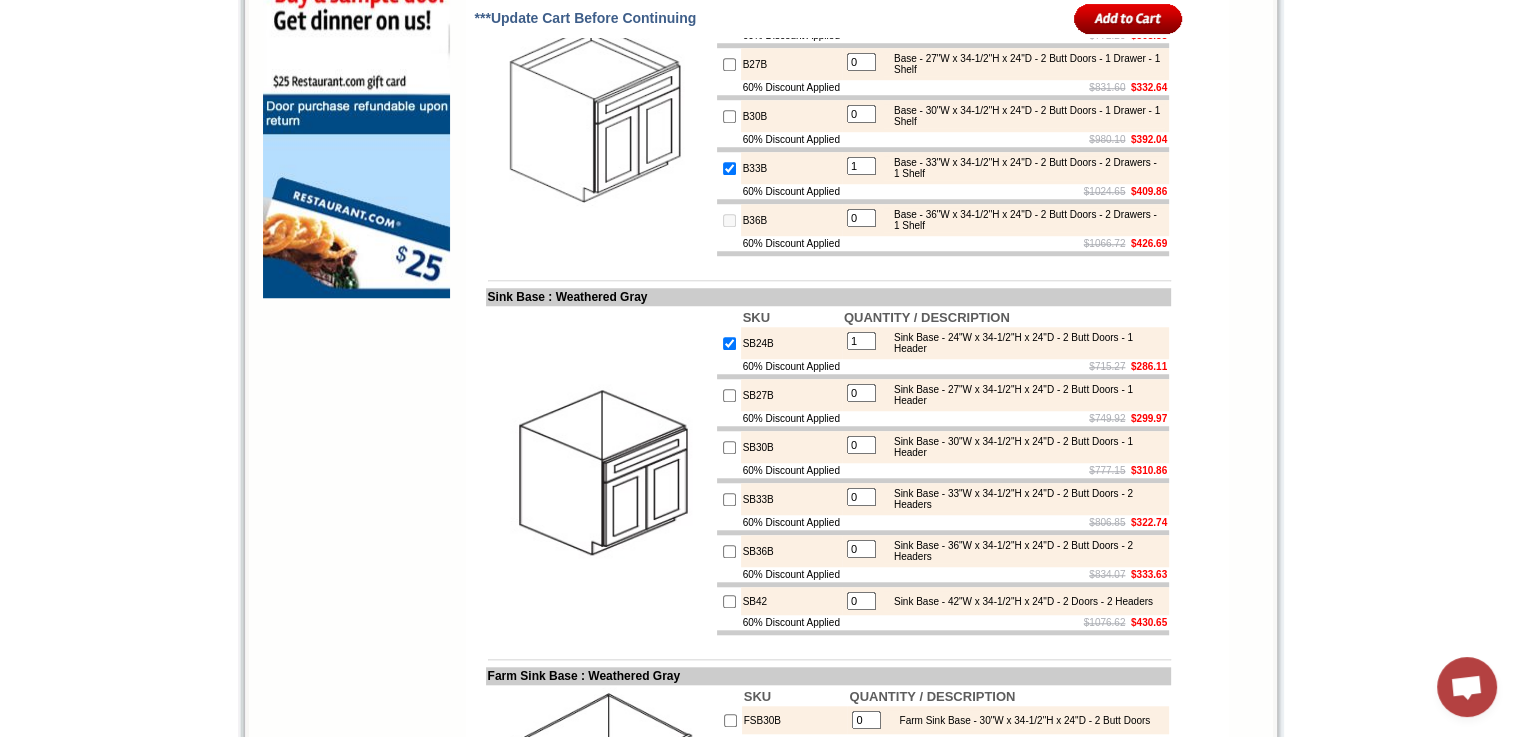 click on "0" at bounding box center [861, 218] 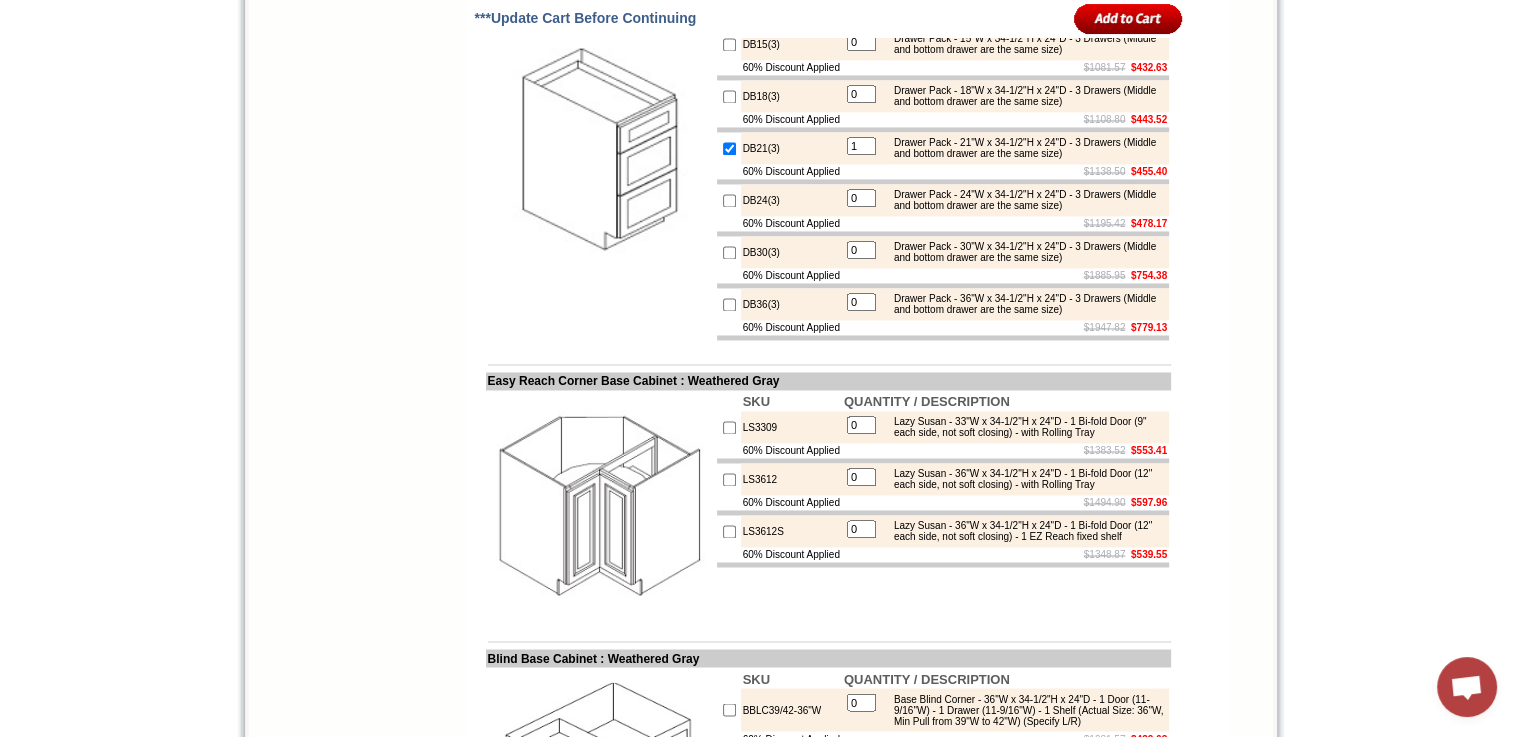 scroll, scrollTop: 3107, scrollLeft: 0, axis: vertical 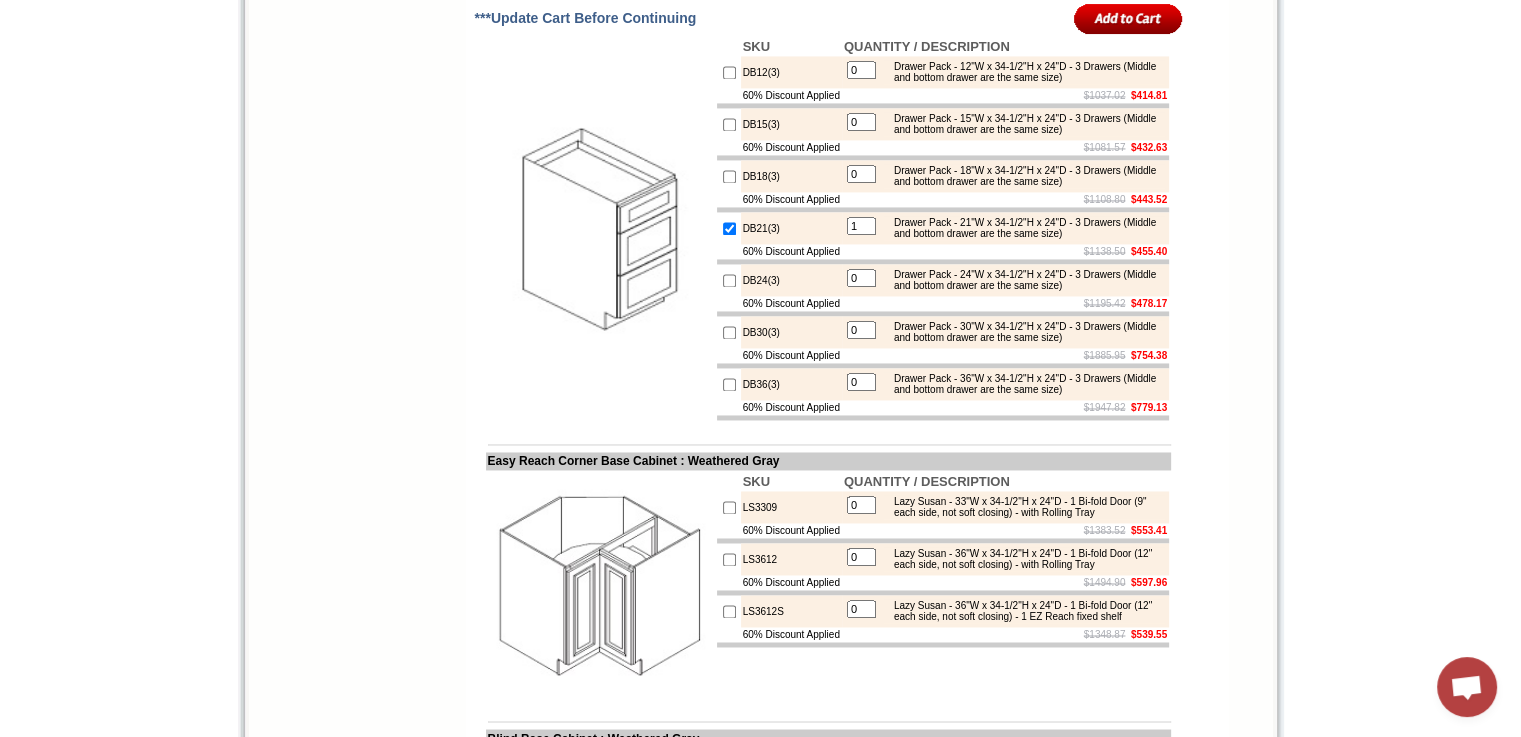 type on "1" 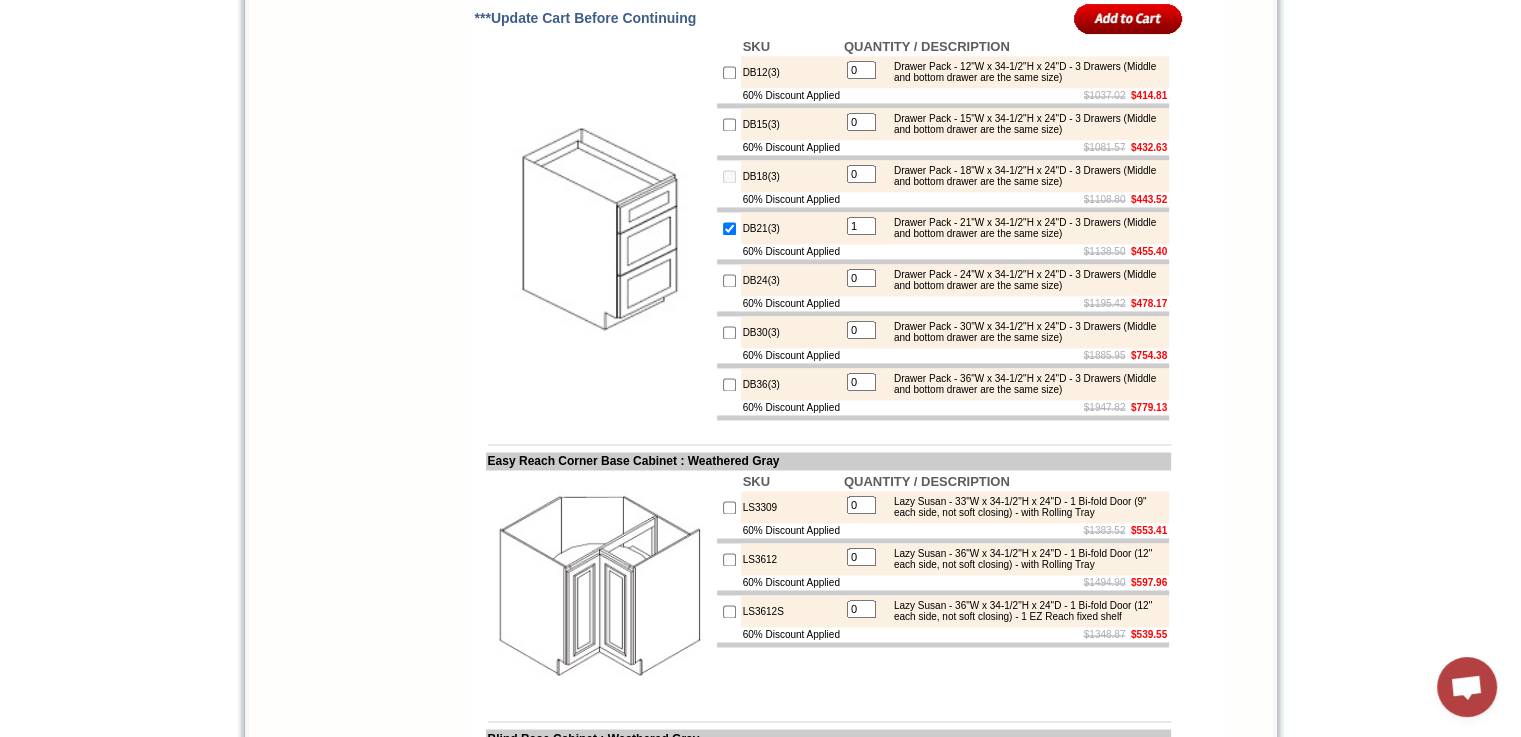 click on "0" at bounding box center (861, 174) 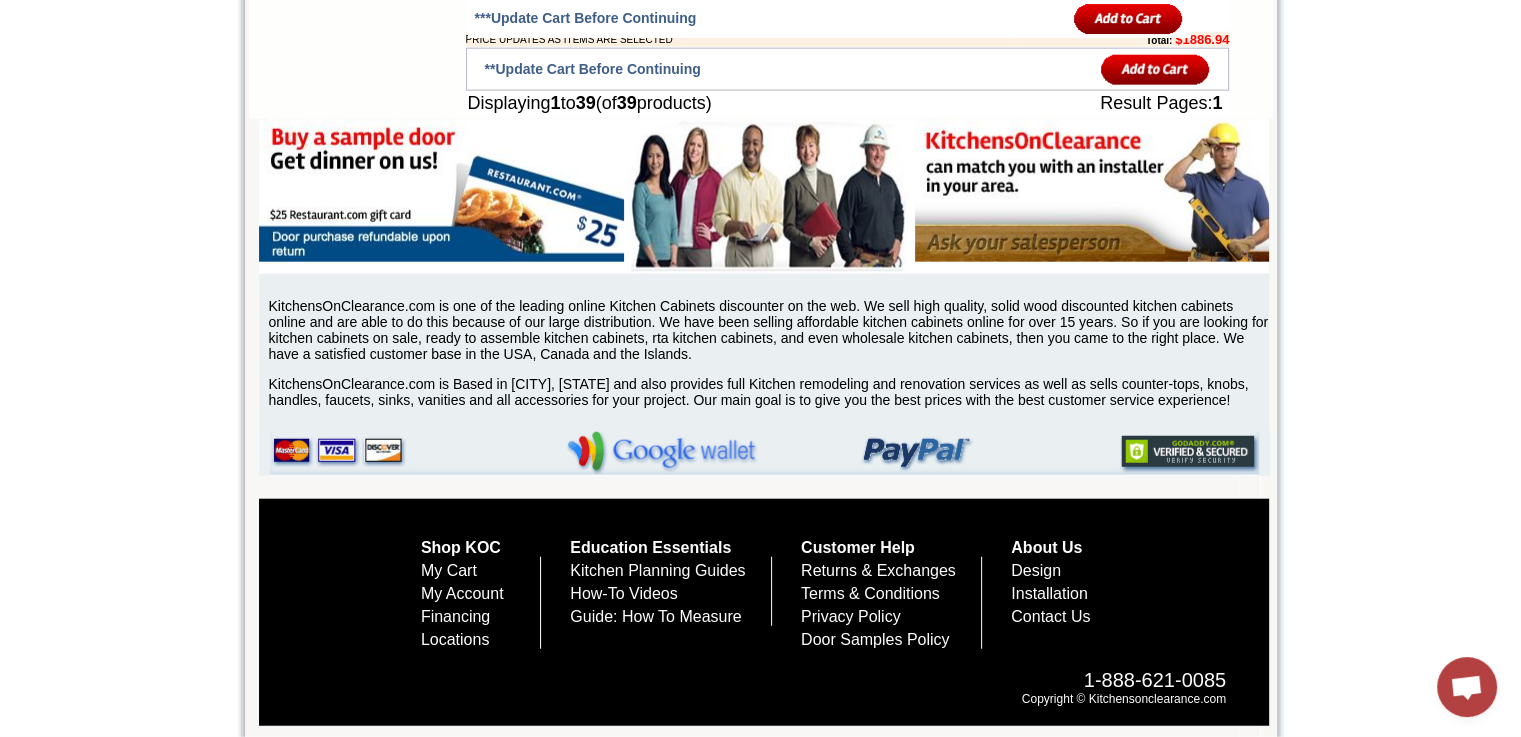 scroll, scrollTop: 5044, scrollLeft: 0, axis: vertical 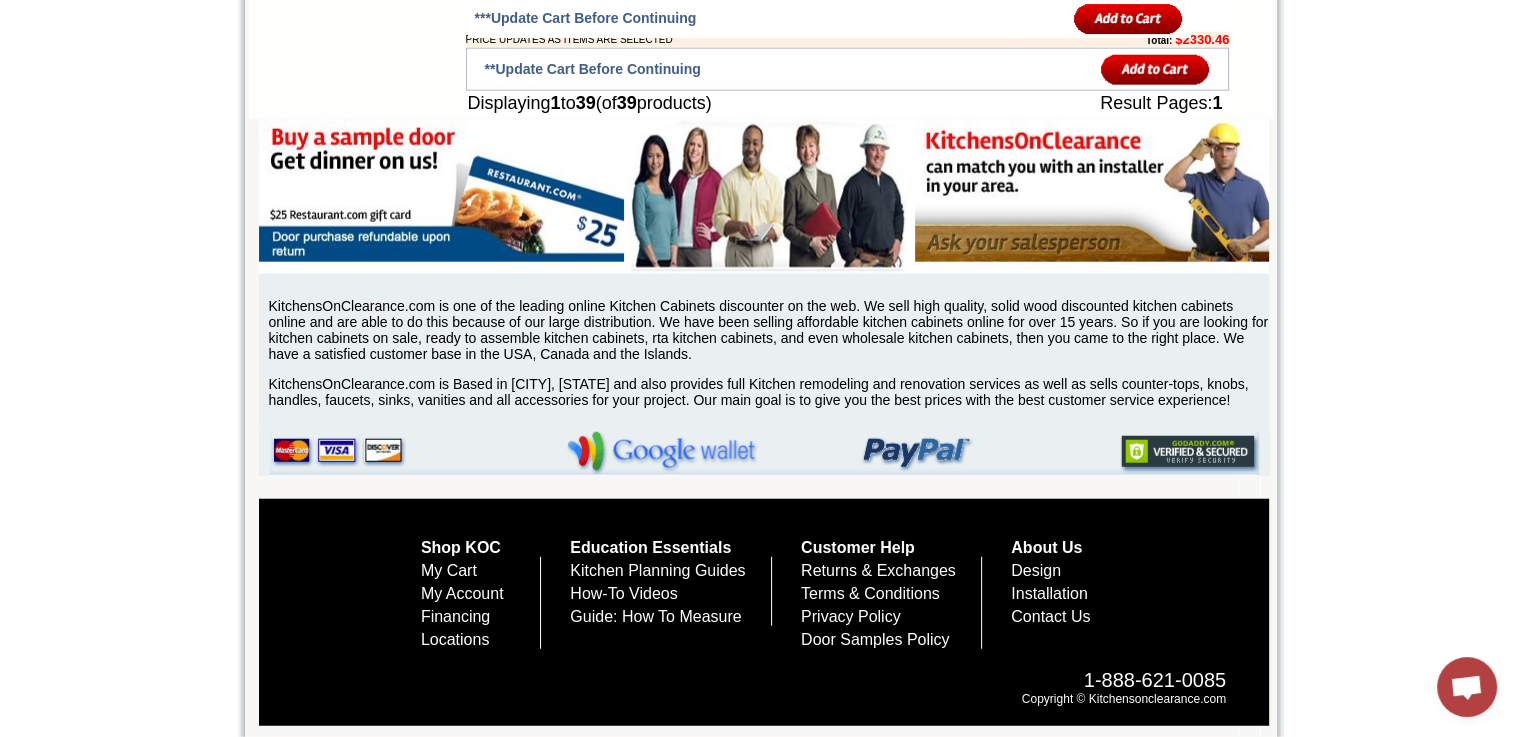 click at bounding box center [1155, 69] 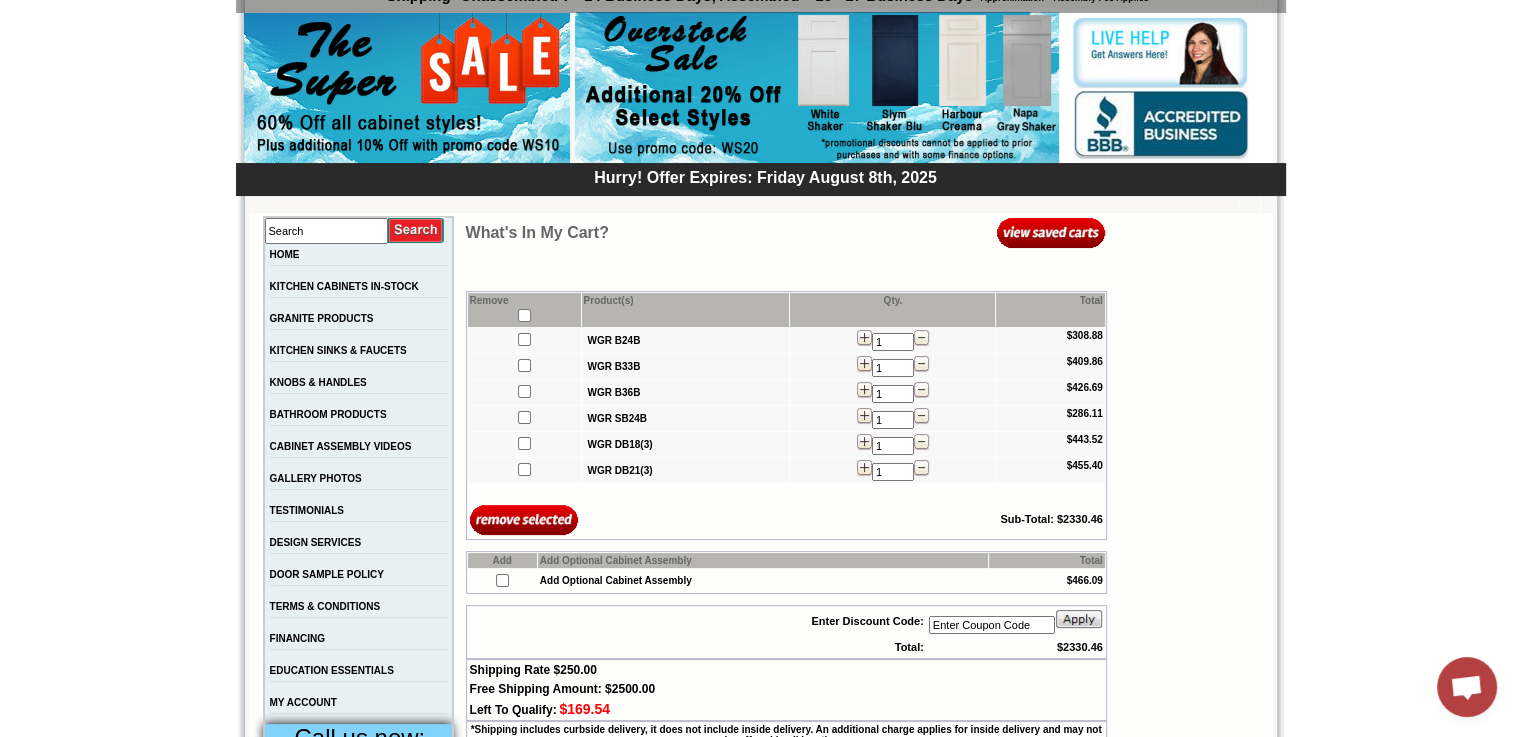 scroll, scrollTop: 0, scrollLeft: 0, axis: both 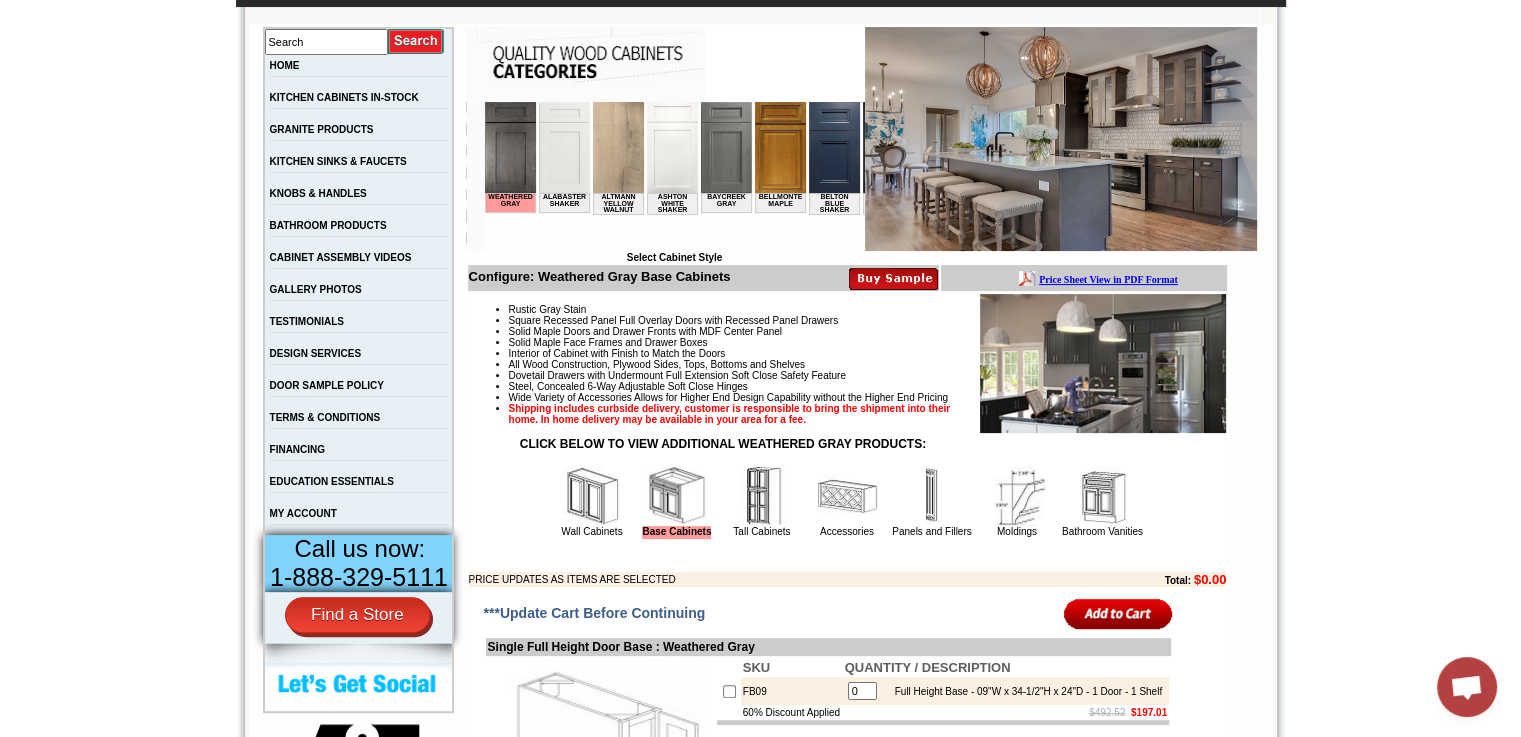 click at bounding box center [762, 496] 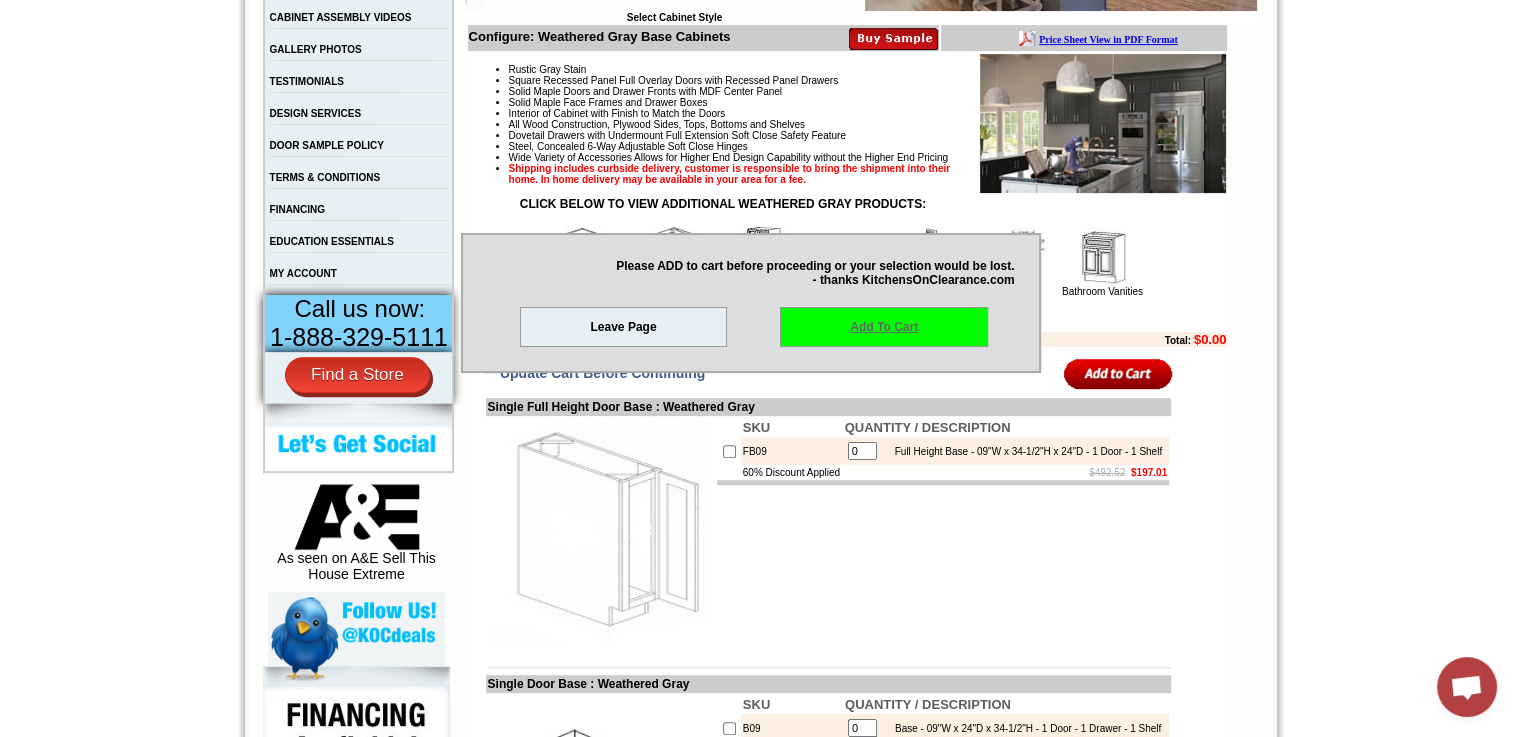 scroll, scrollTop: 596, scrollLeft: 0, axis: vertical 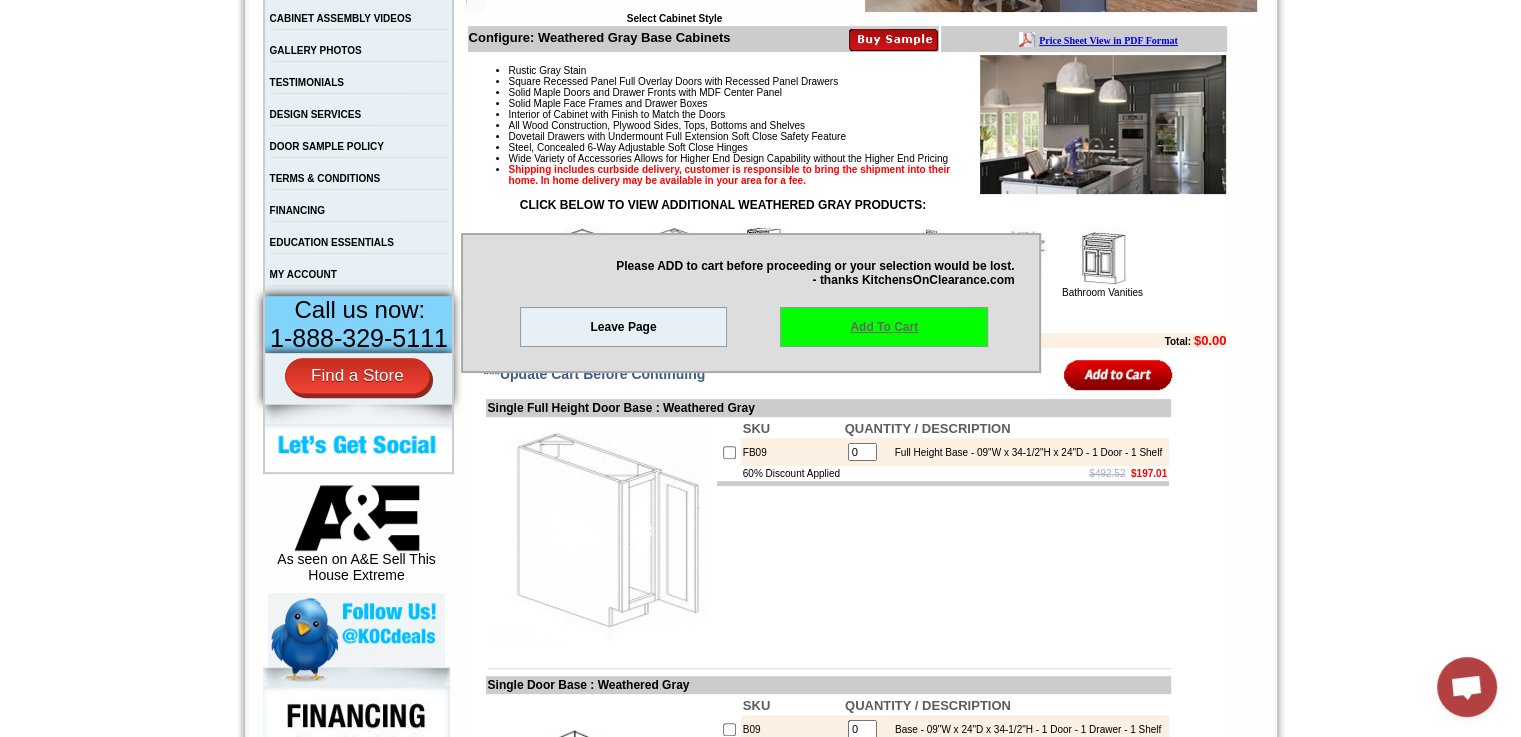 click on "Add To Cart" at bounding box center (884, 327) 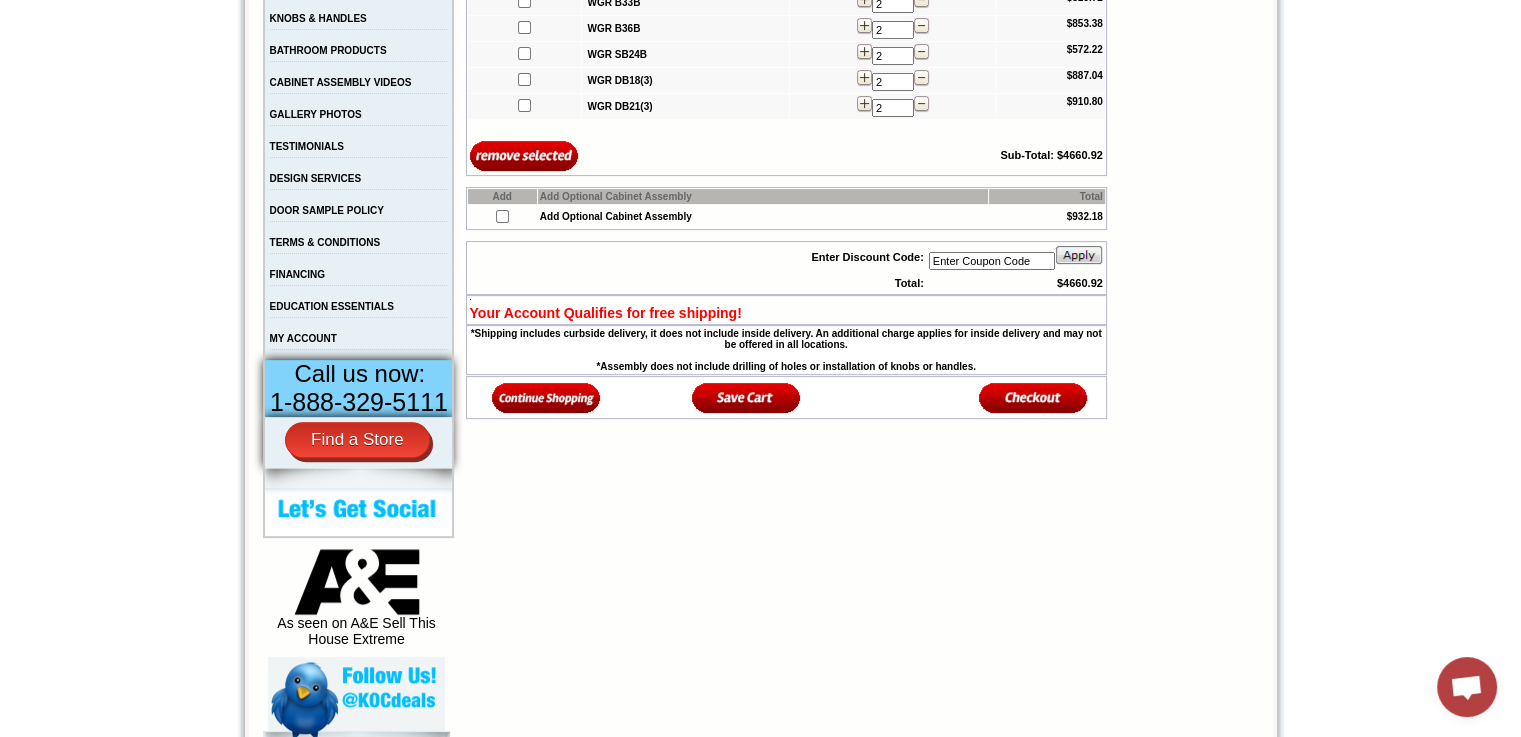 scroll, scrollTop: 549, scrollLeft: 0, axis: vertical 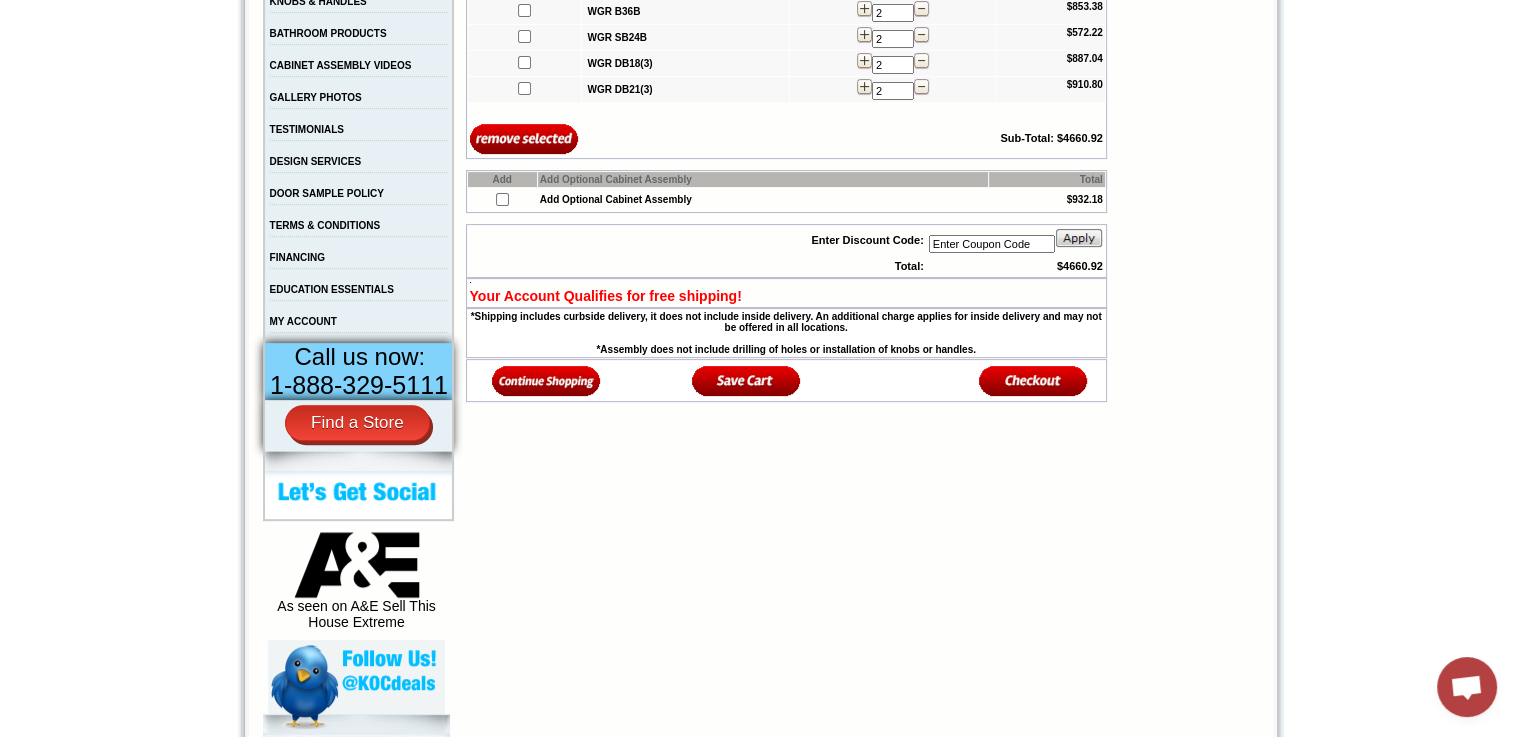 click at bounding box center (546, 380) 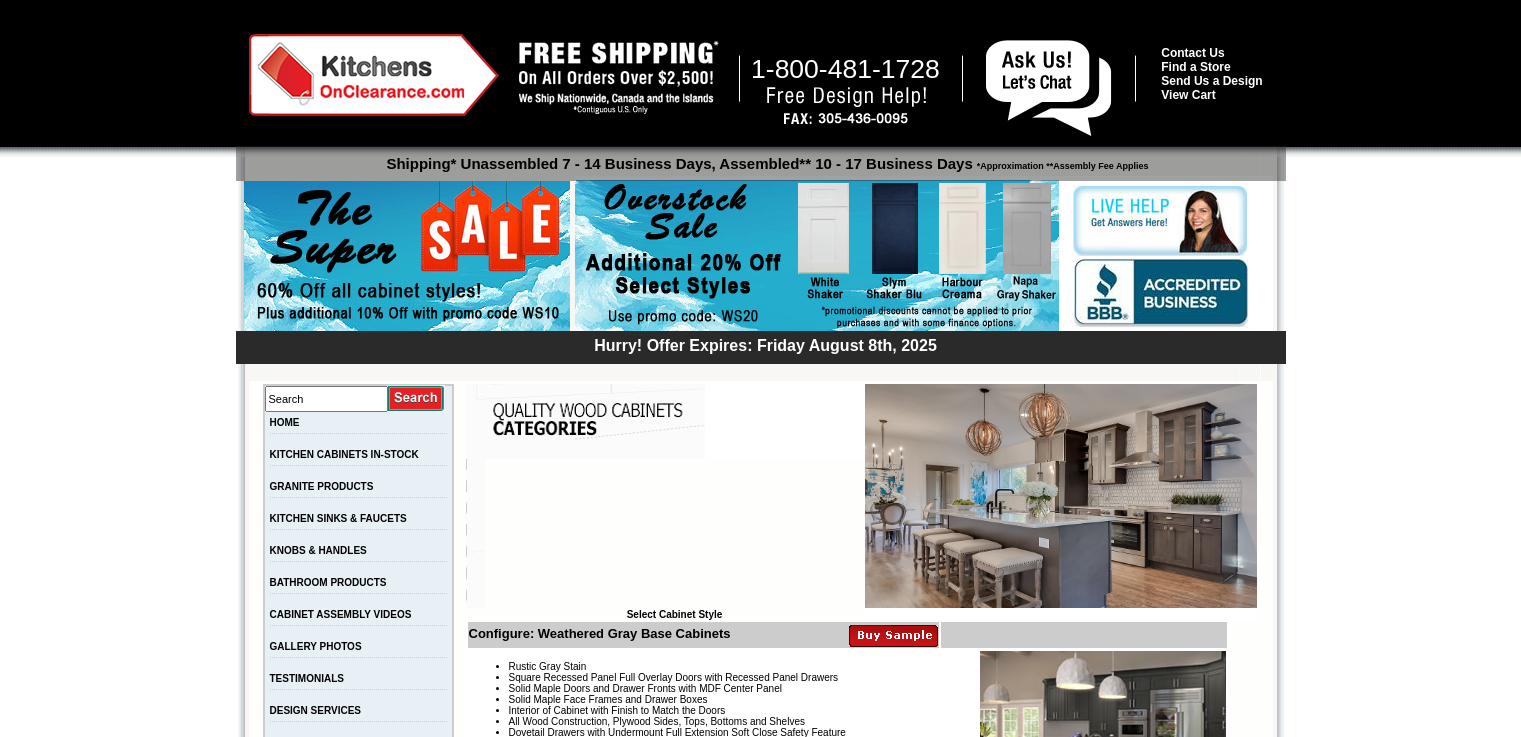 scroll, scrollTop: 0, scrollLeft: 0, axis: both 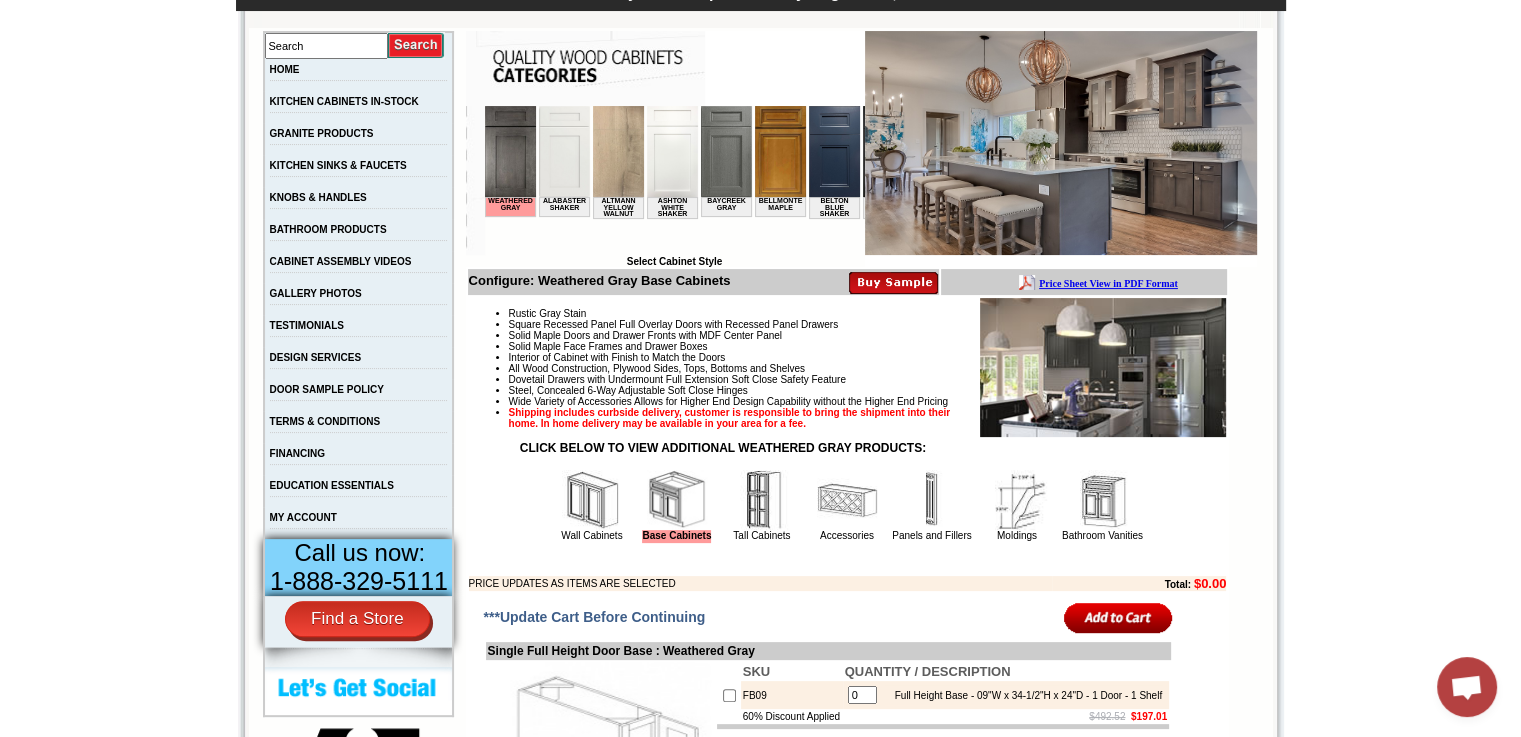 click at bounding box center [762, 500] 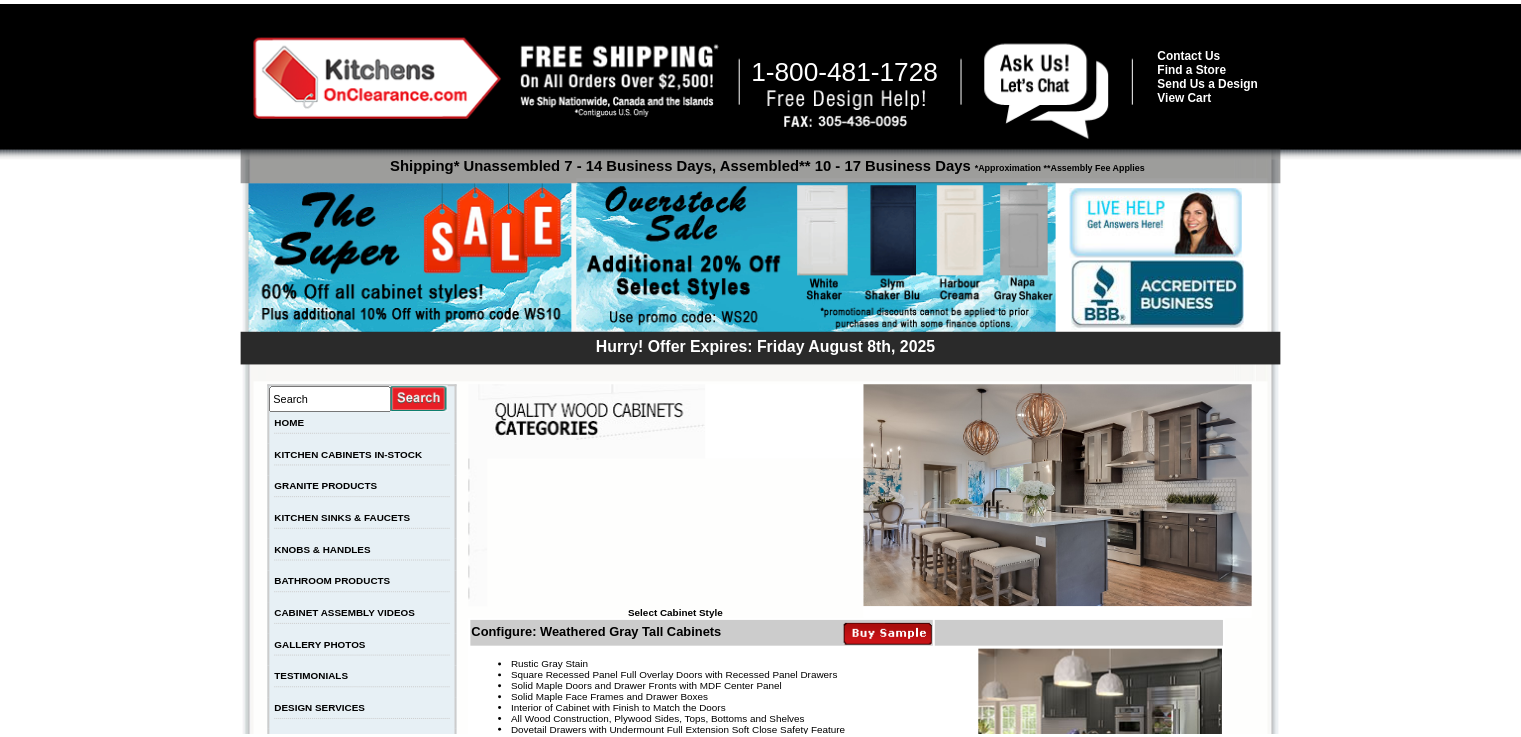 scroll, scrollTop: 0, scrollLeft: 0, axis: both 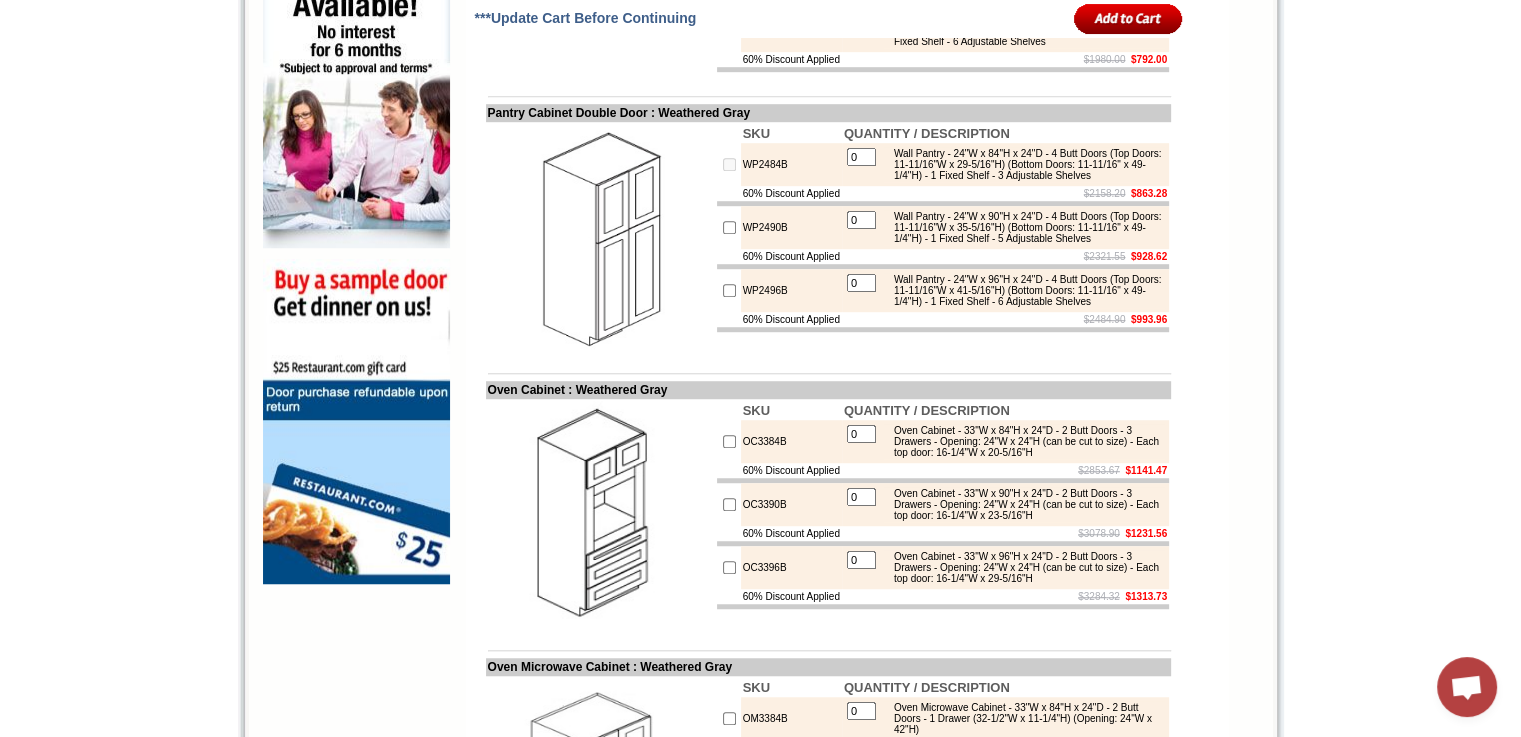 click on "0" at bounding box center [861, 157] 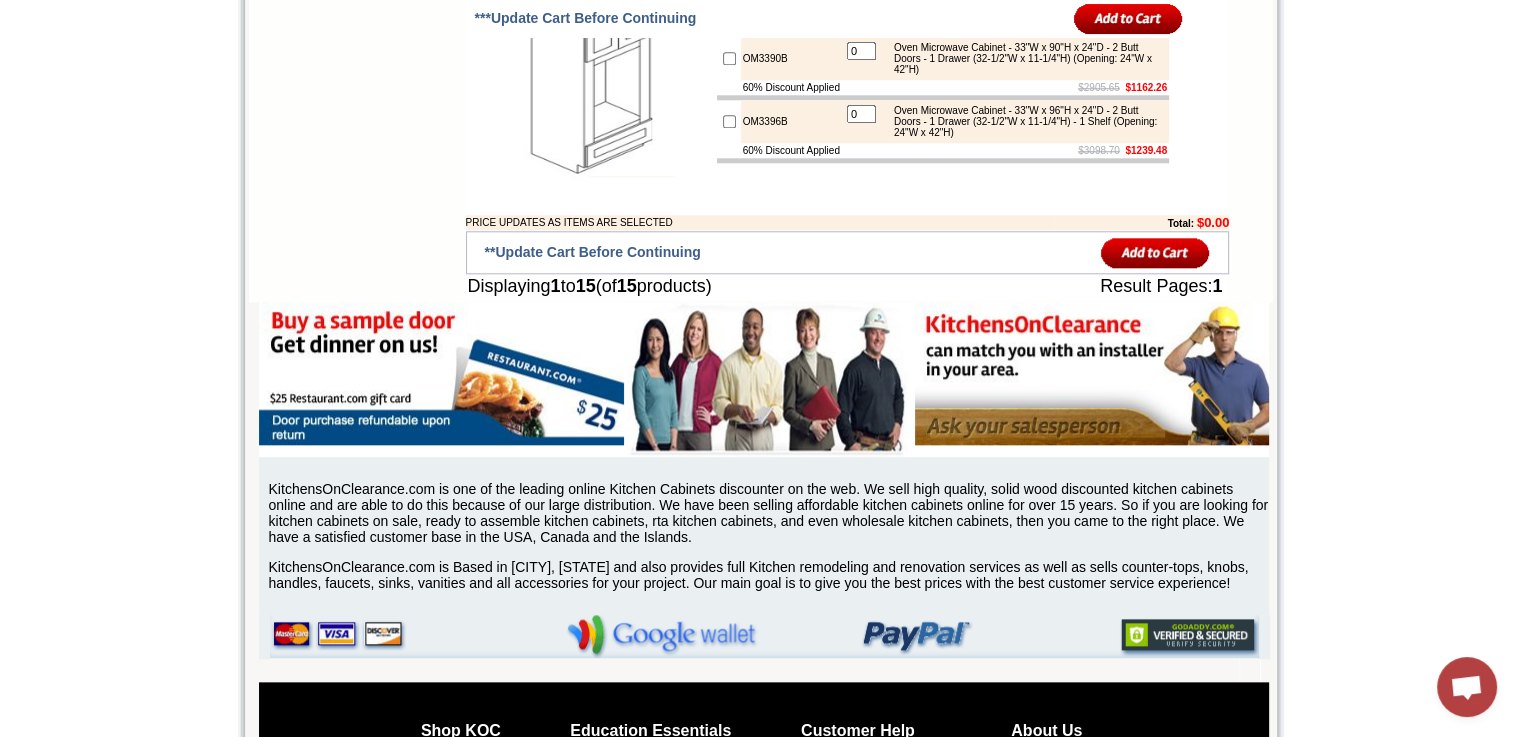 scroll, scrollTop: 2060, scrollLeft: 0, axis: vertical 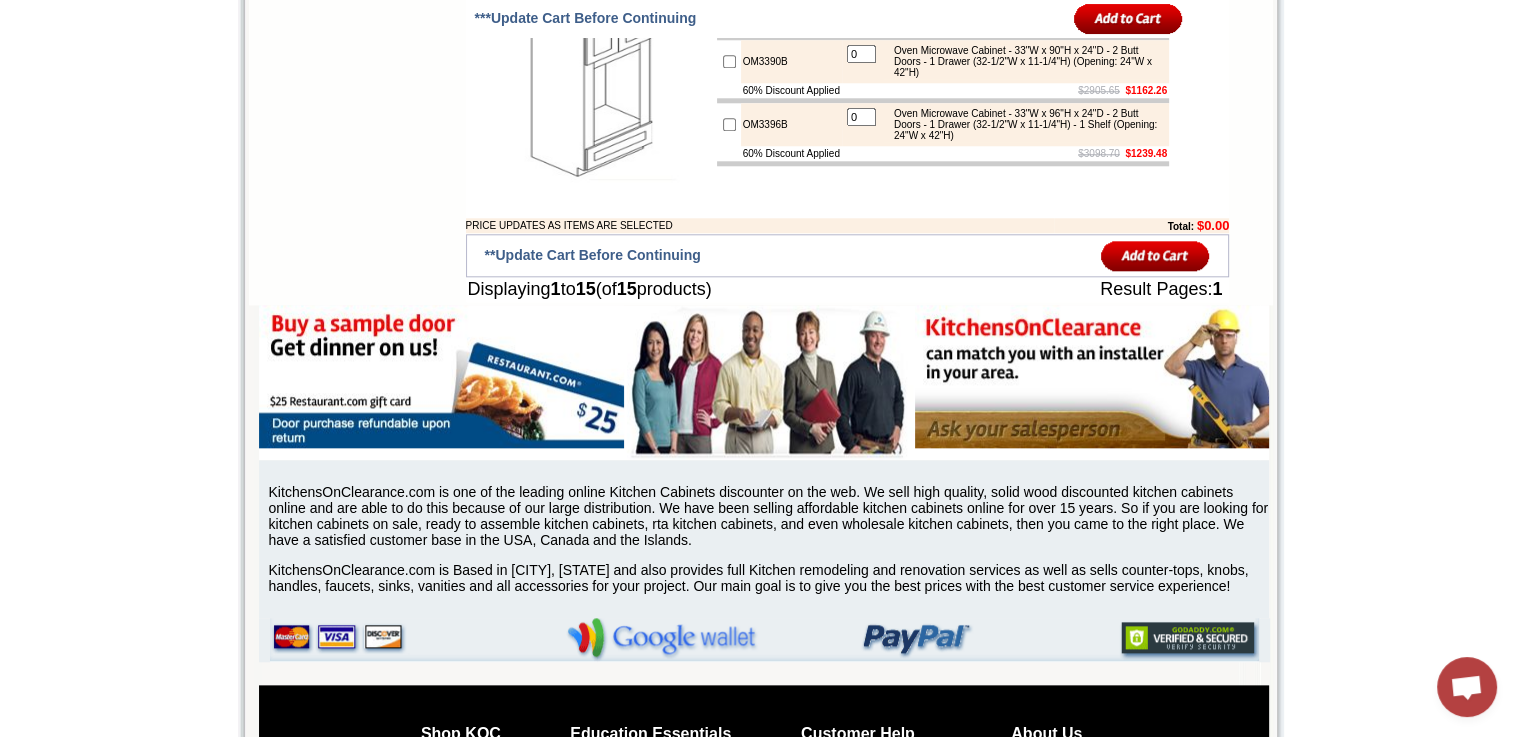 type on "1" 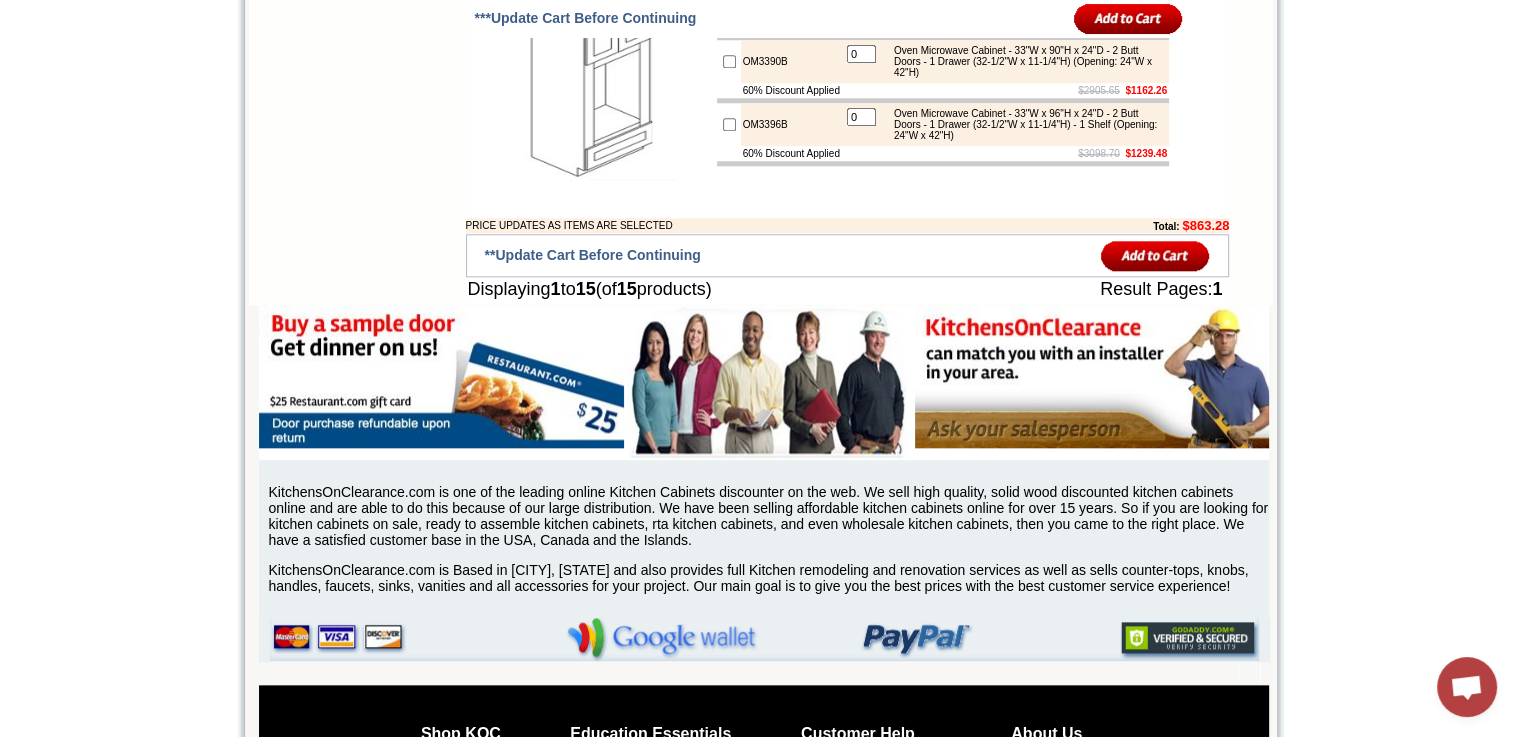 click on "0" at bounding box center (861, -9) 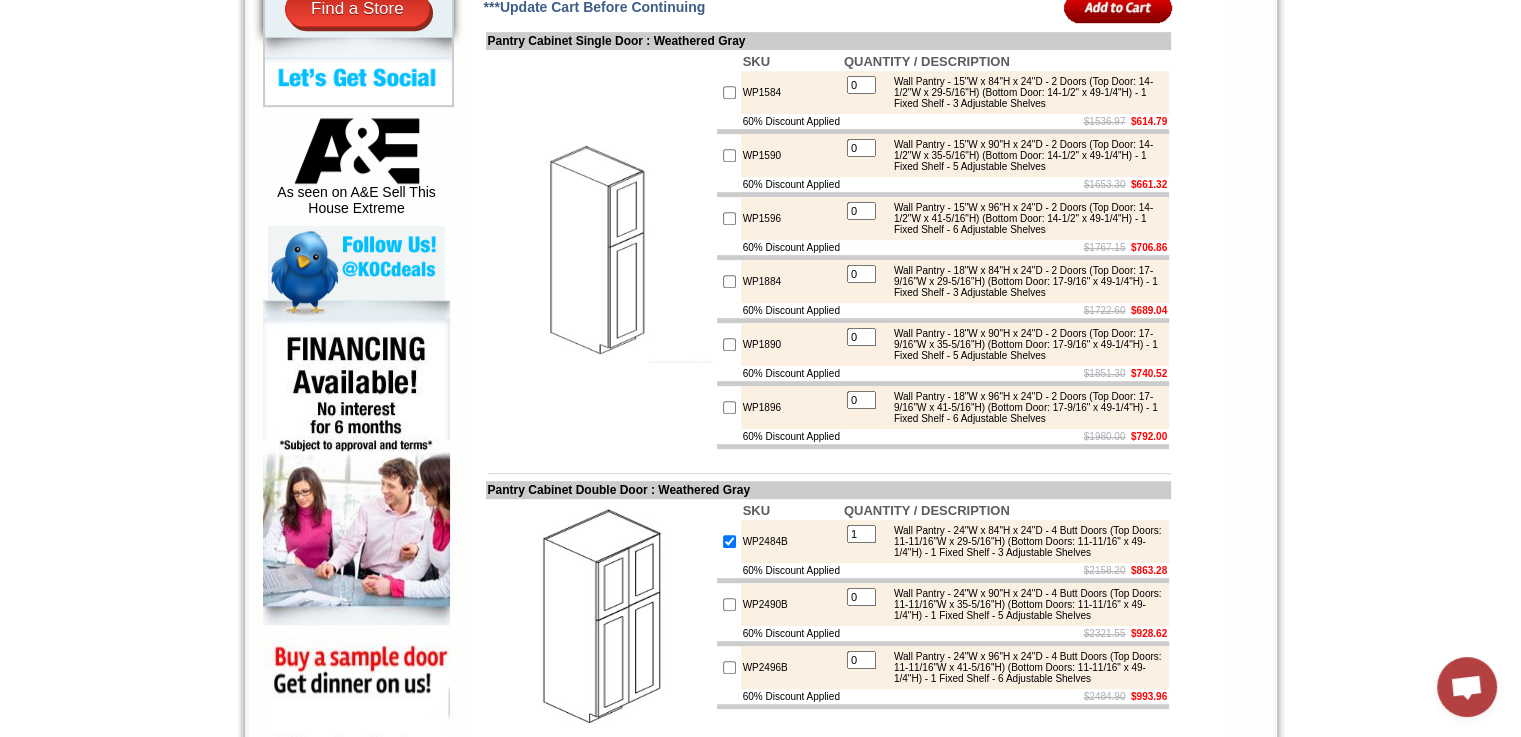 scroll, scrollTop: 960, scrollLeft: 0, axis: vertical 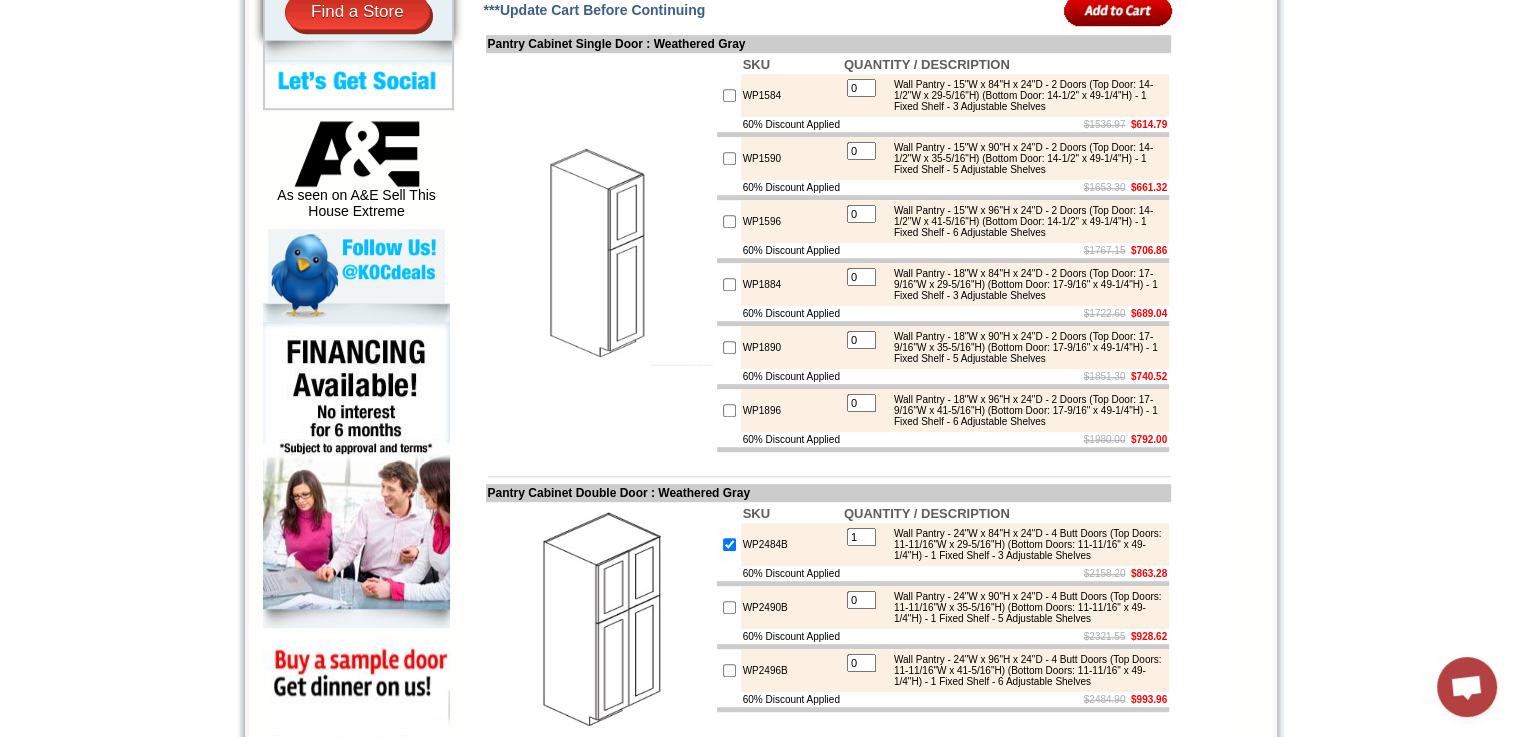 type on "1" 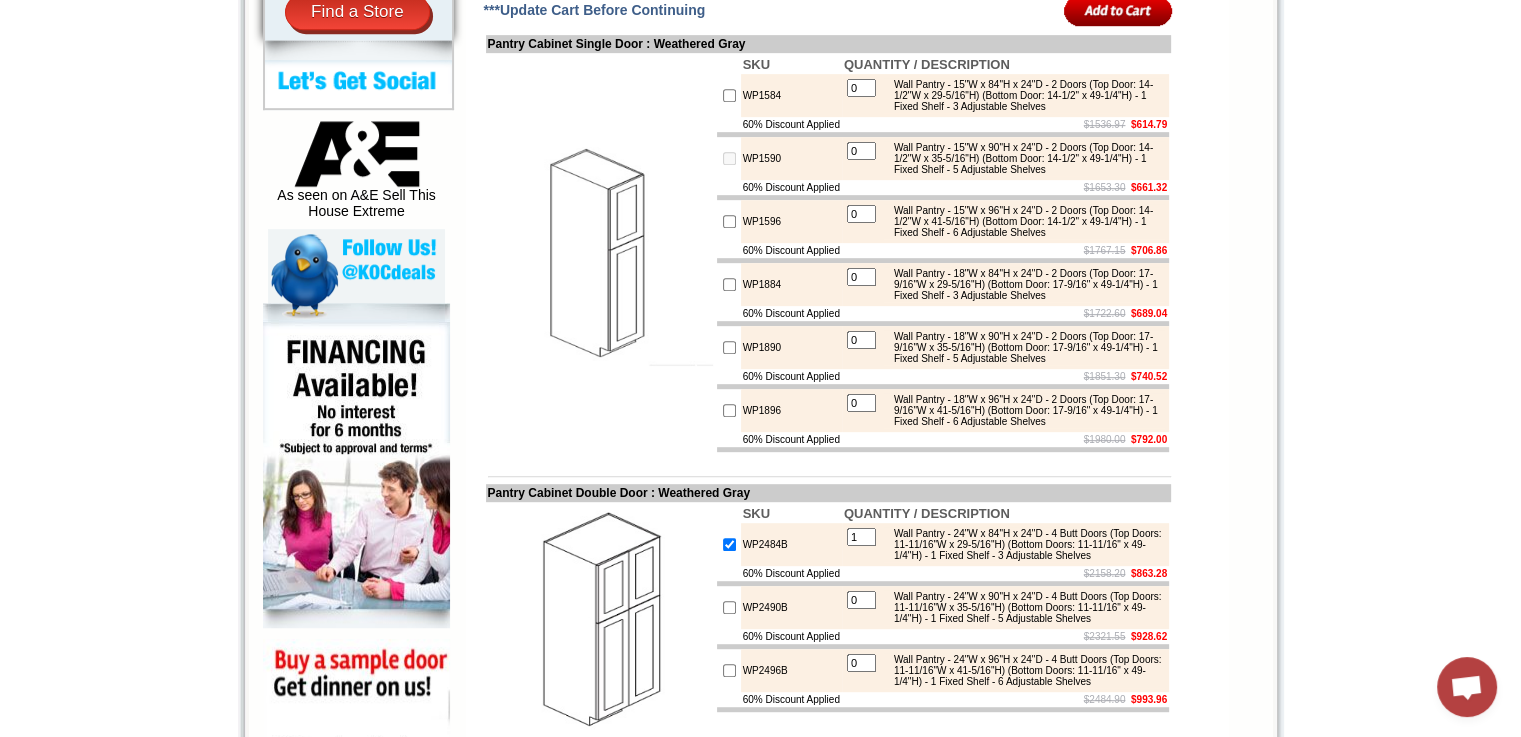 click on "0" at bounding box center [861, 151] 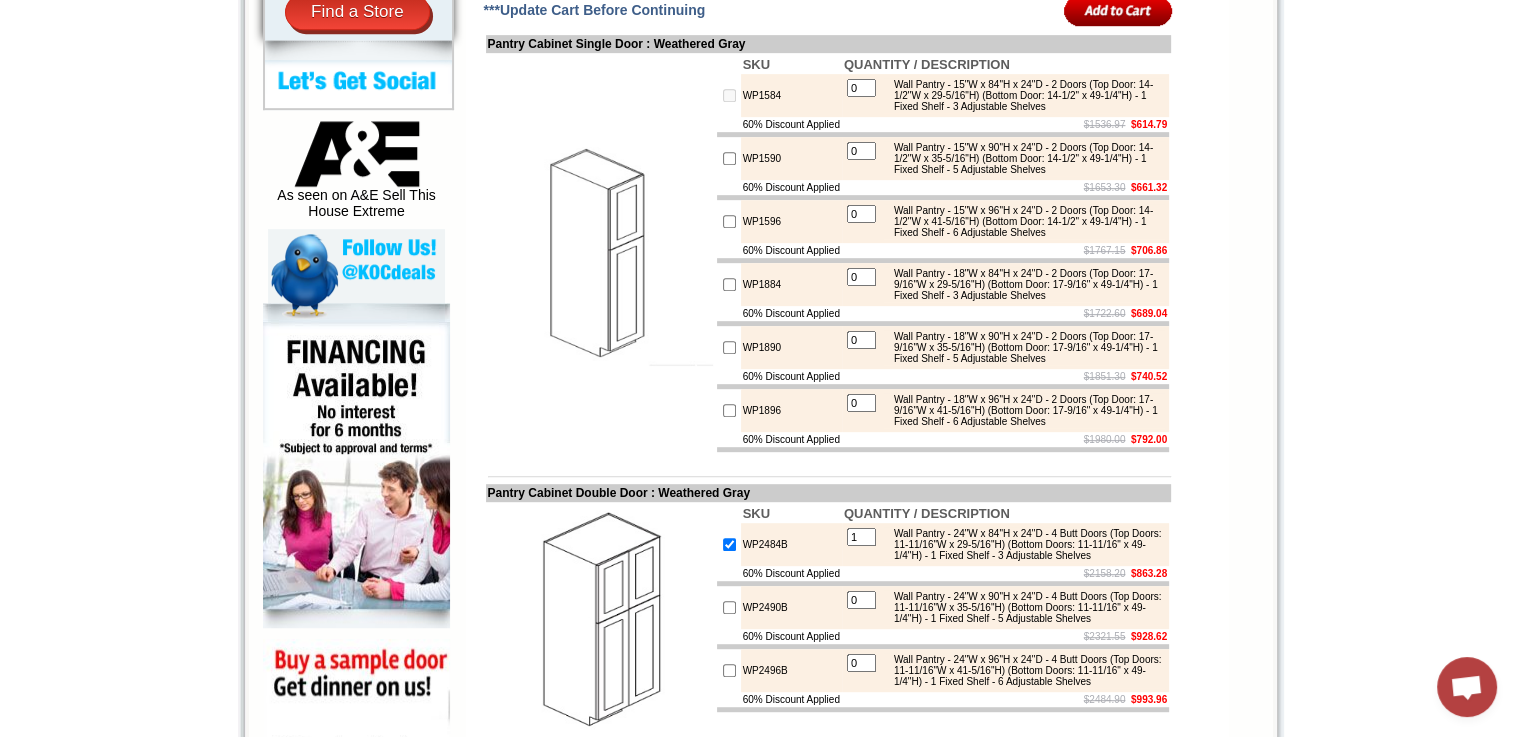 click on "0" at bounding box center [861, 88] 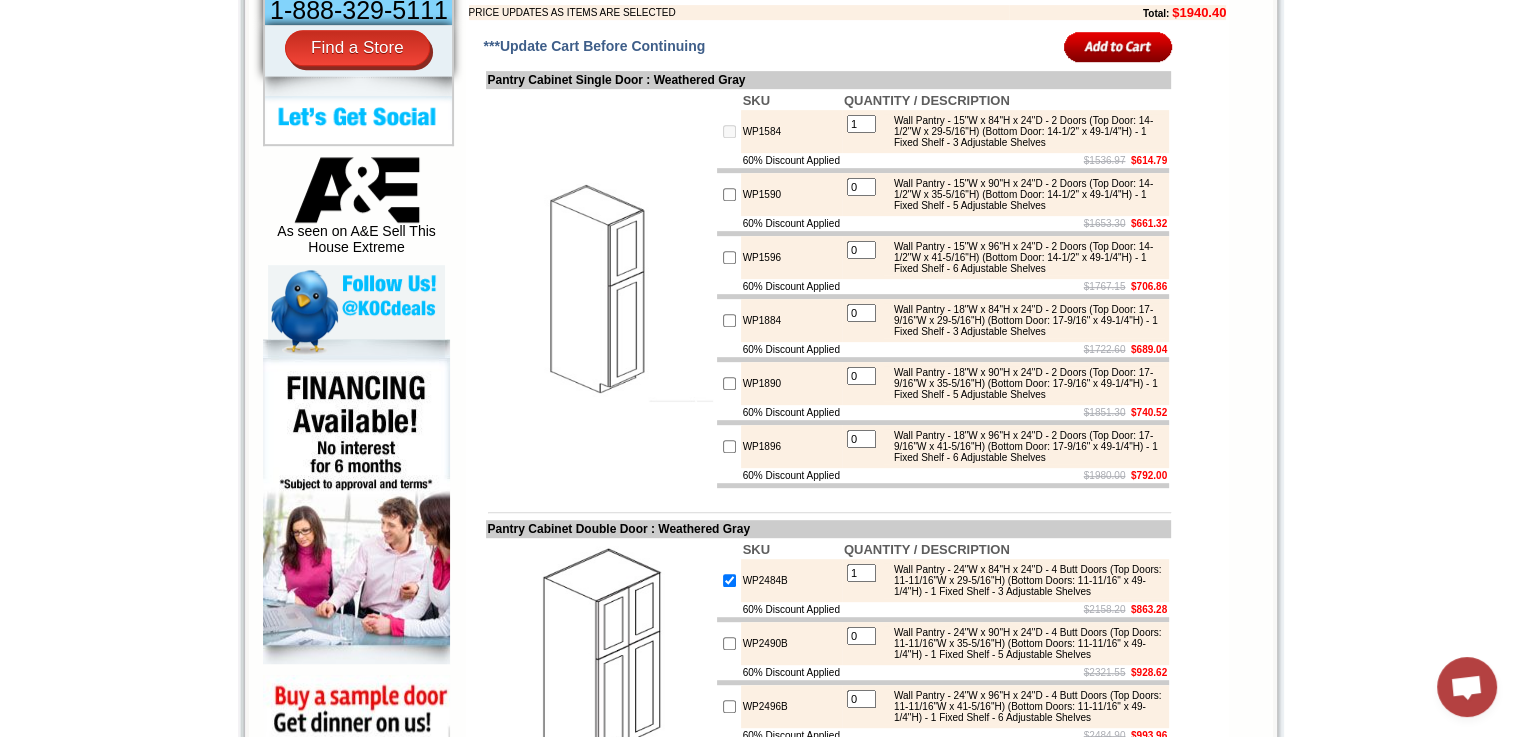 scroll, scrollTop: 910, scrollLeft: 0, axis: vertical 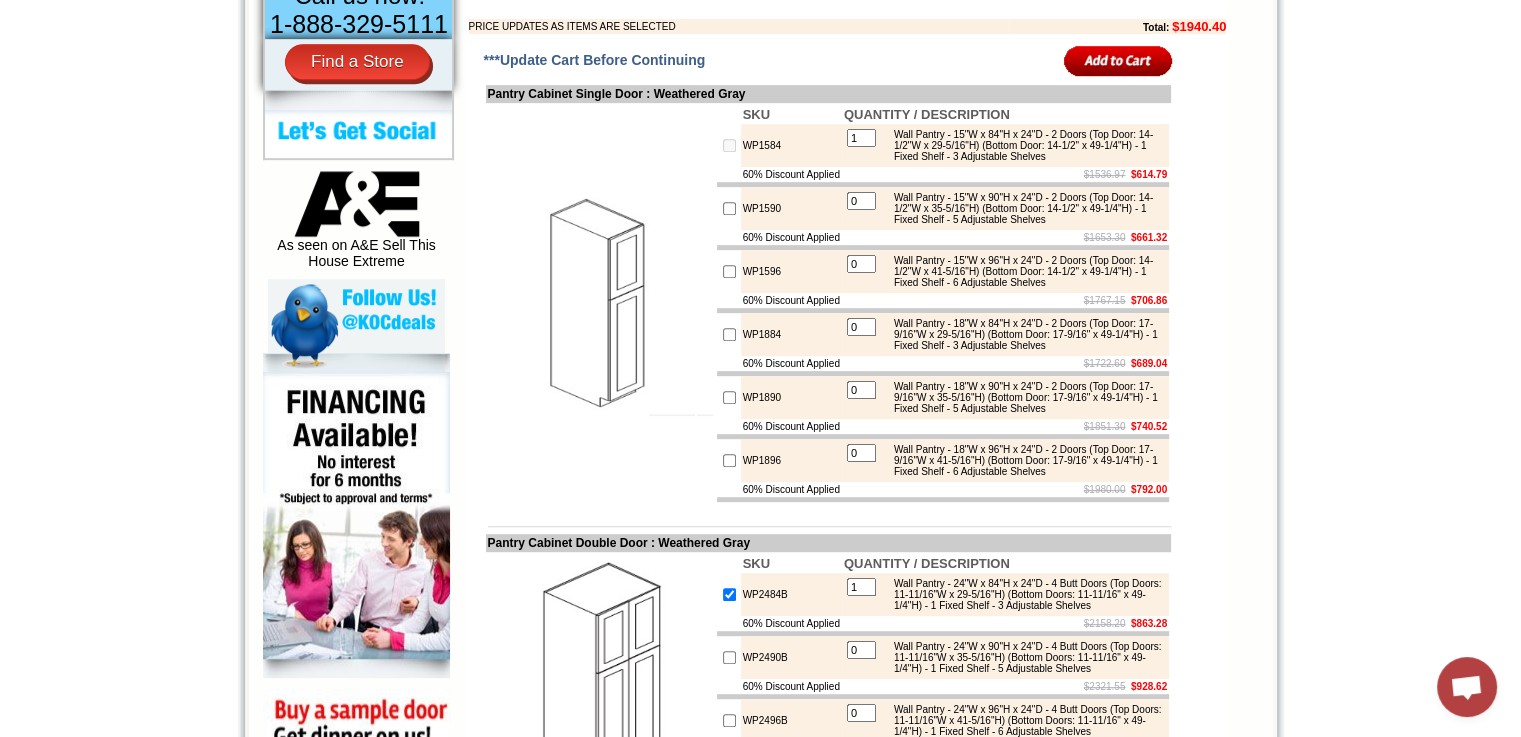 type on "1" 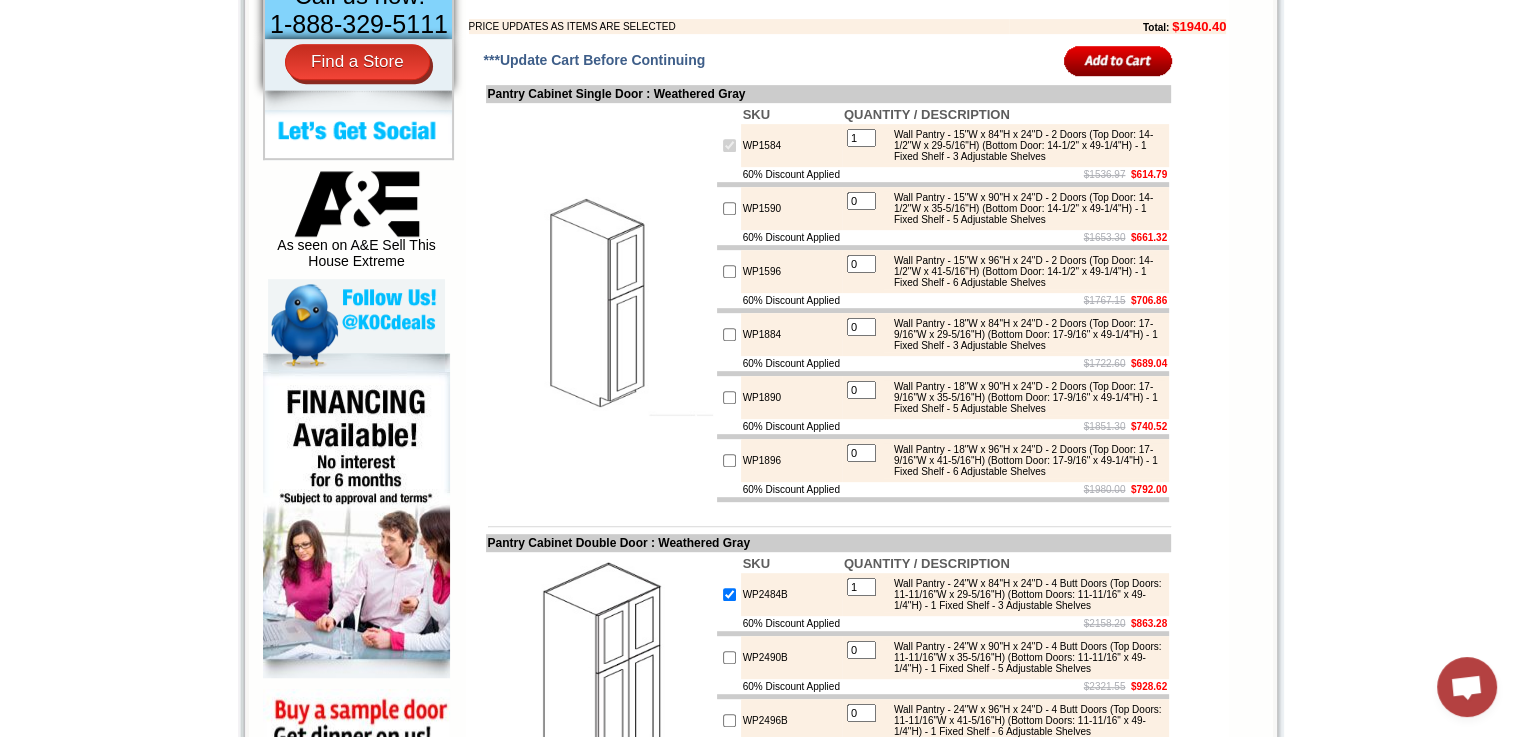 checkbox on "true" 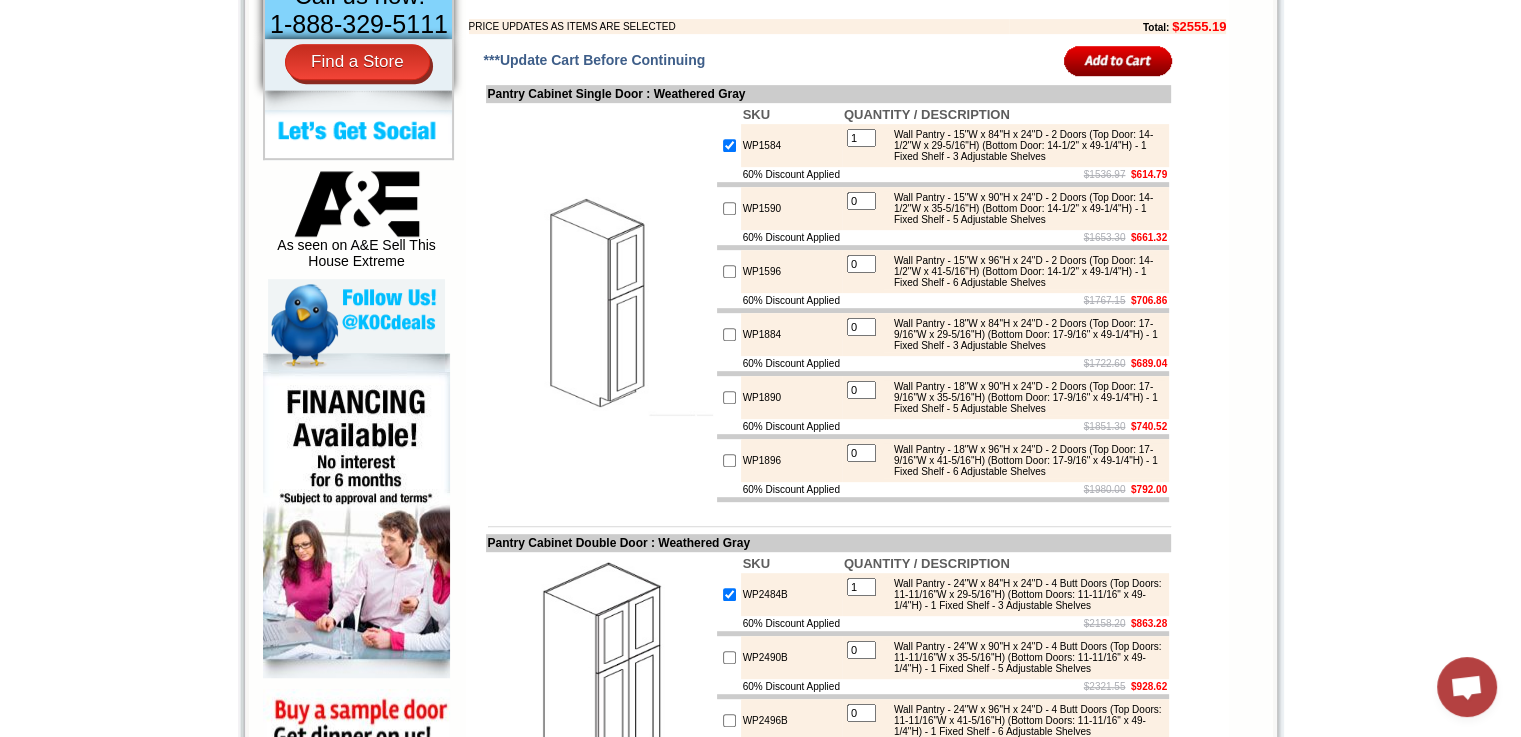 click at bounding box center (1118, 60) 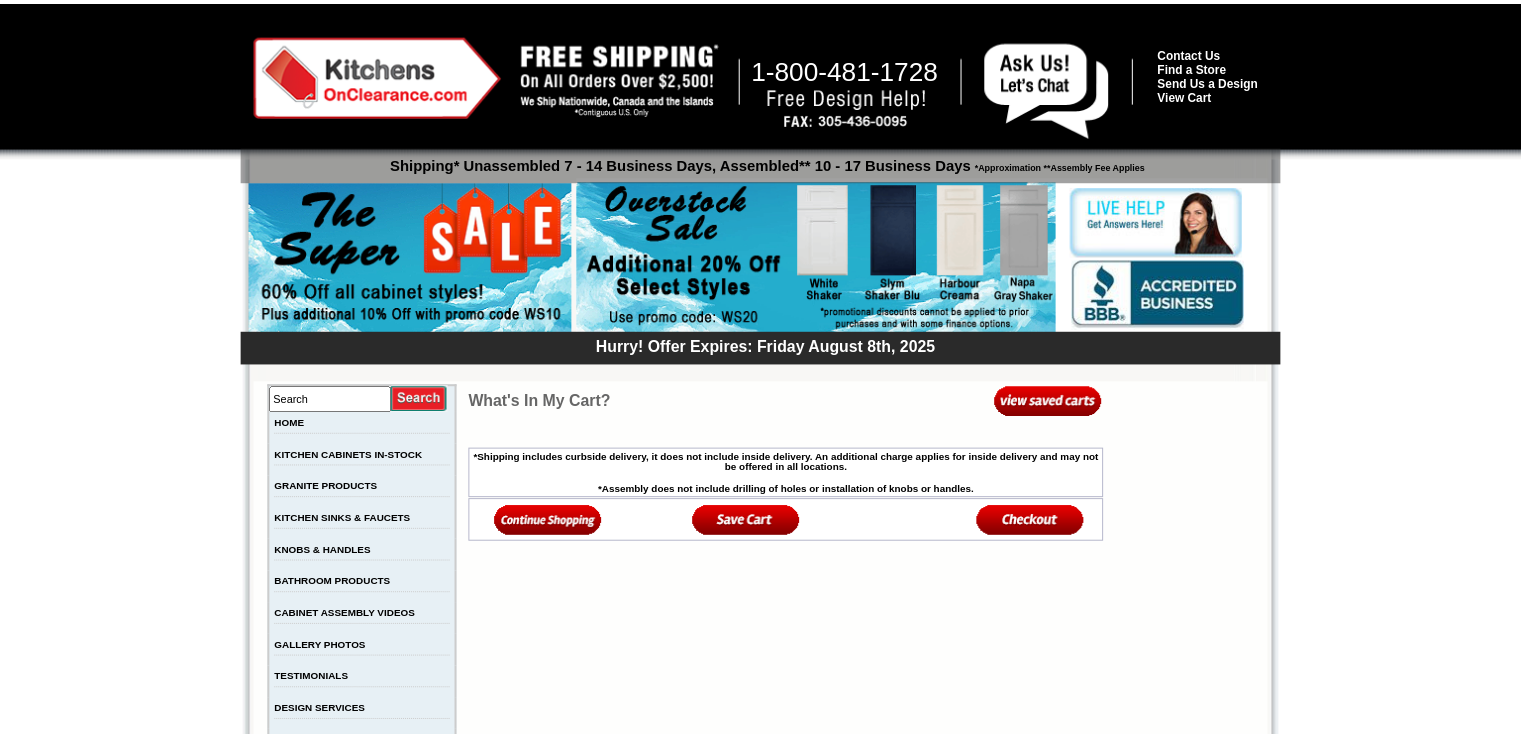 scroll, scrollTop: 0, scrollLeft: 0, axis: both 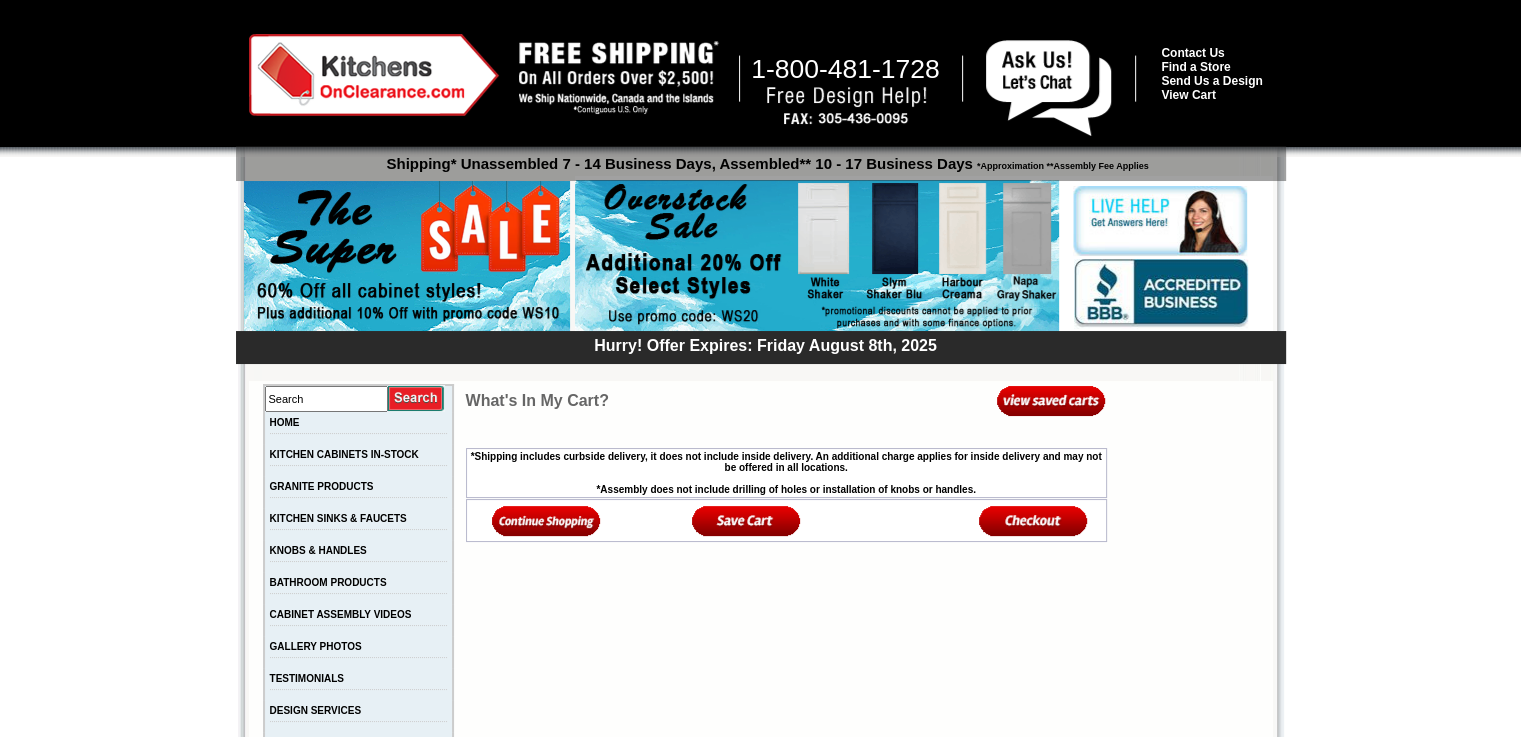 click on "1-800-481-1728
Contact Us   Find a Store   Send Us a Design   View Cart
Shipping* Unassembled 7 - 14 Business Days, Assembled** 10 - 17 Business Days
*Approximation **Assembly Fee Applies
Hurry! Offer Expires: Friday August 8th, 2025" at bounding box center [761, 200] 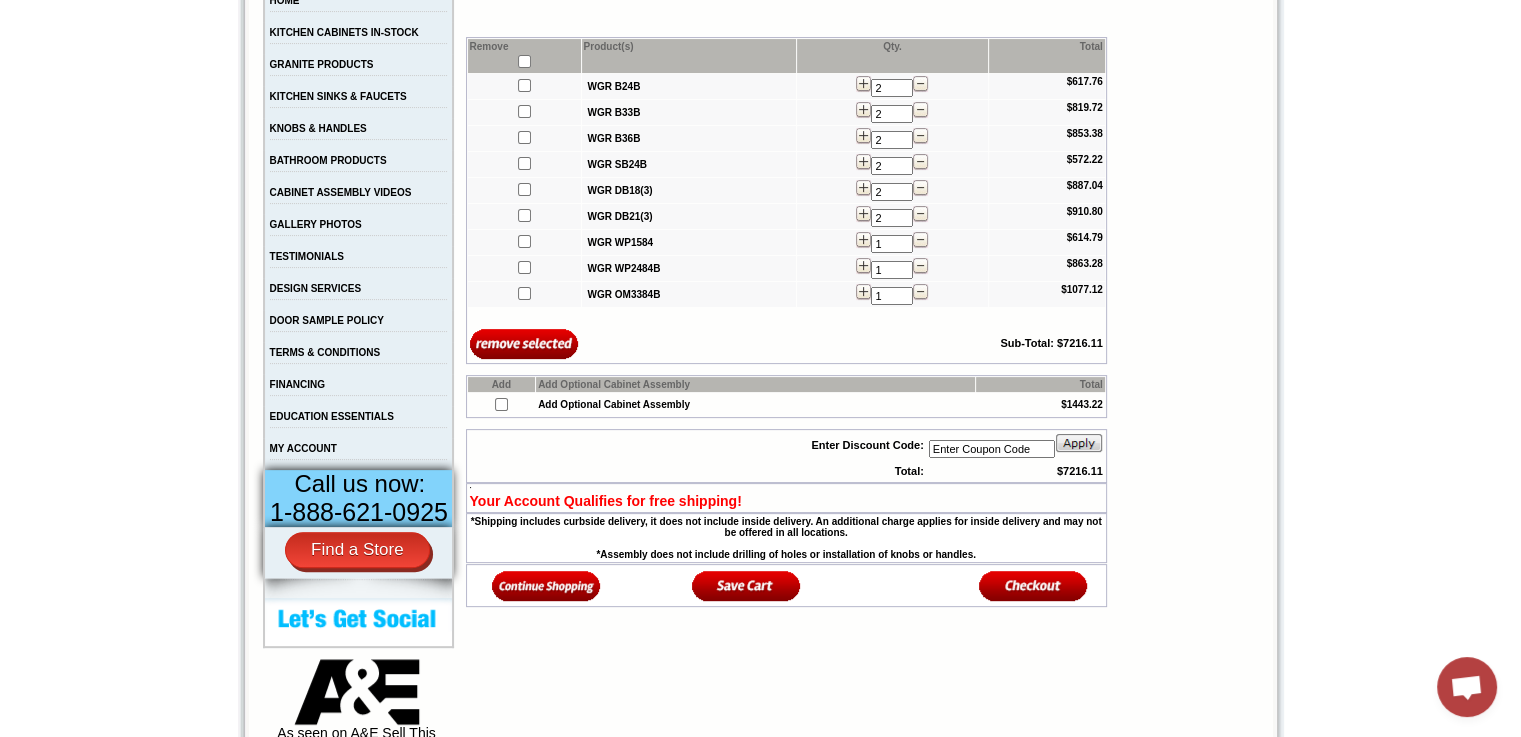 scroll, scrollTop: 421, scrollLeft: 0, axis: vertical 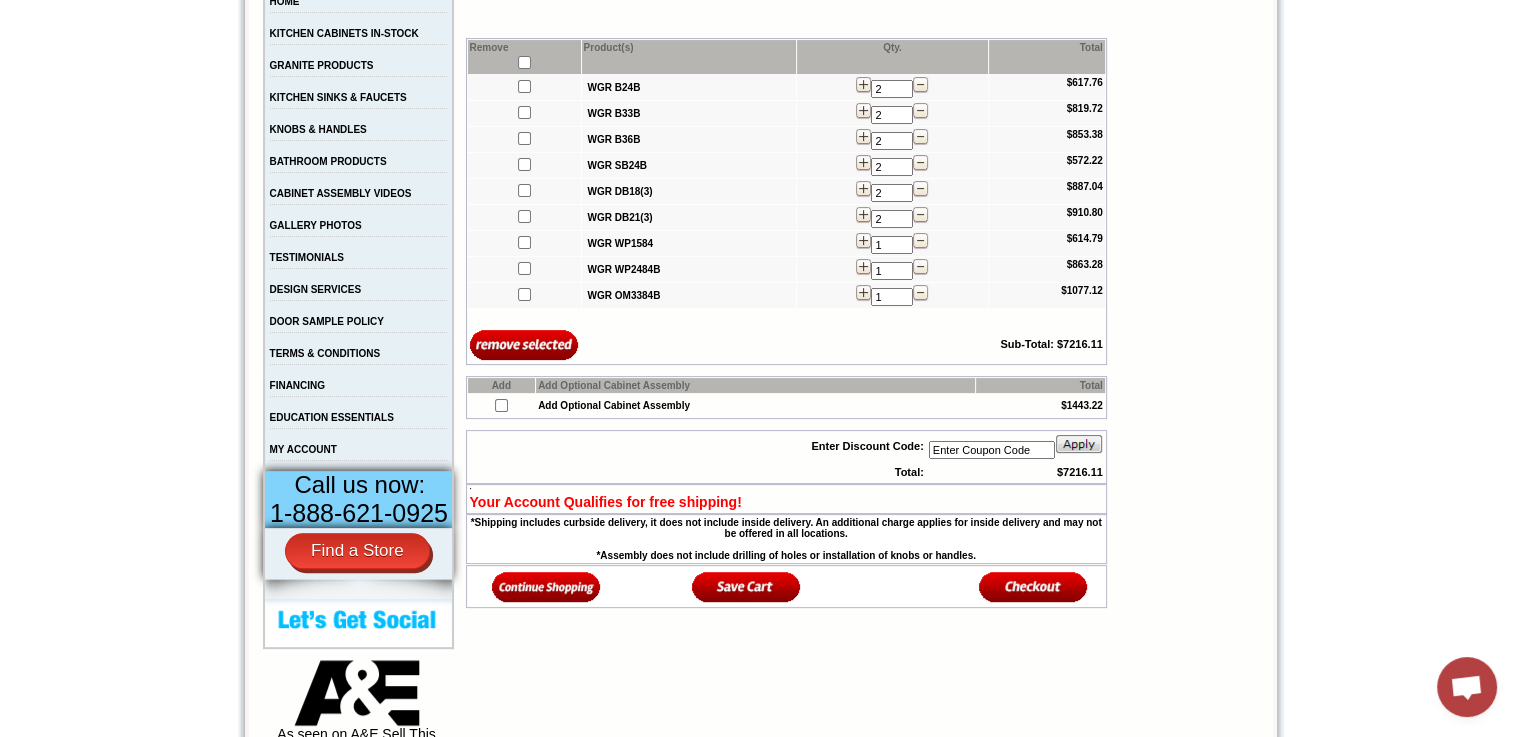 click at bounding box center (920, 85) 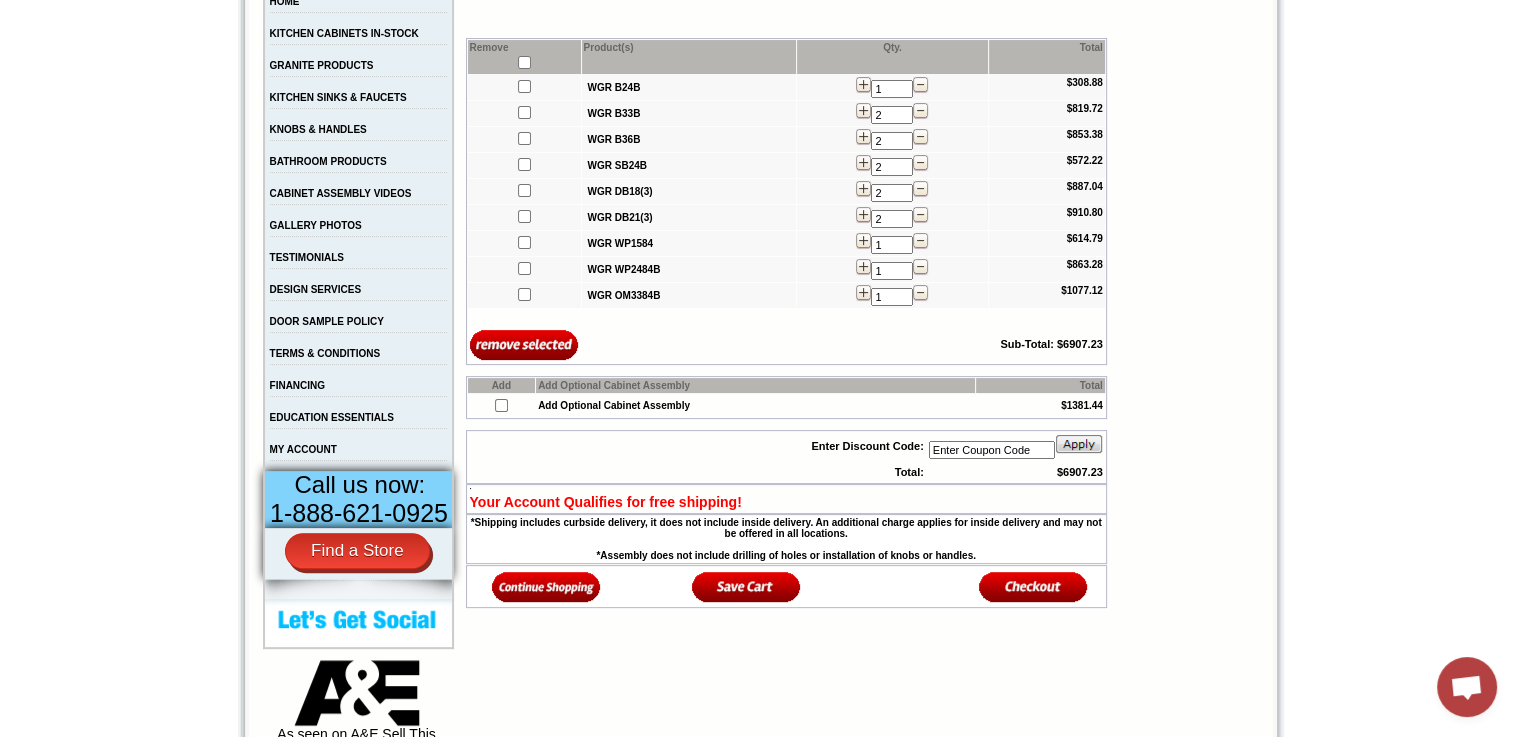 click at bounding box center [920, 111] 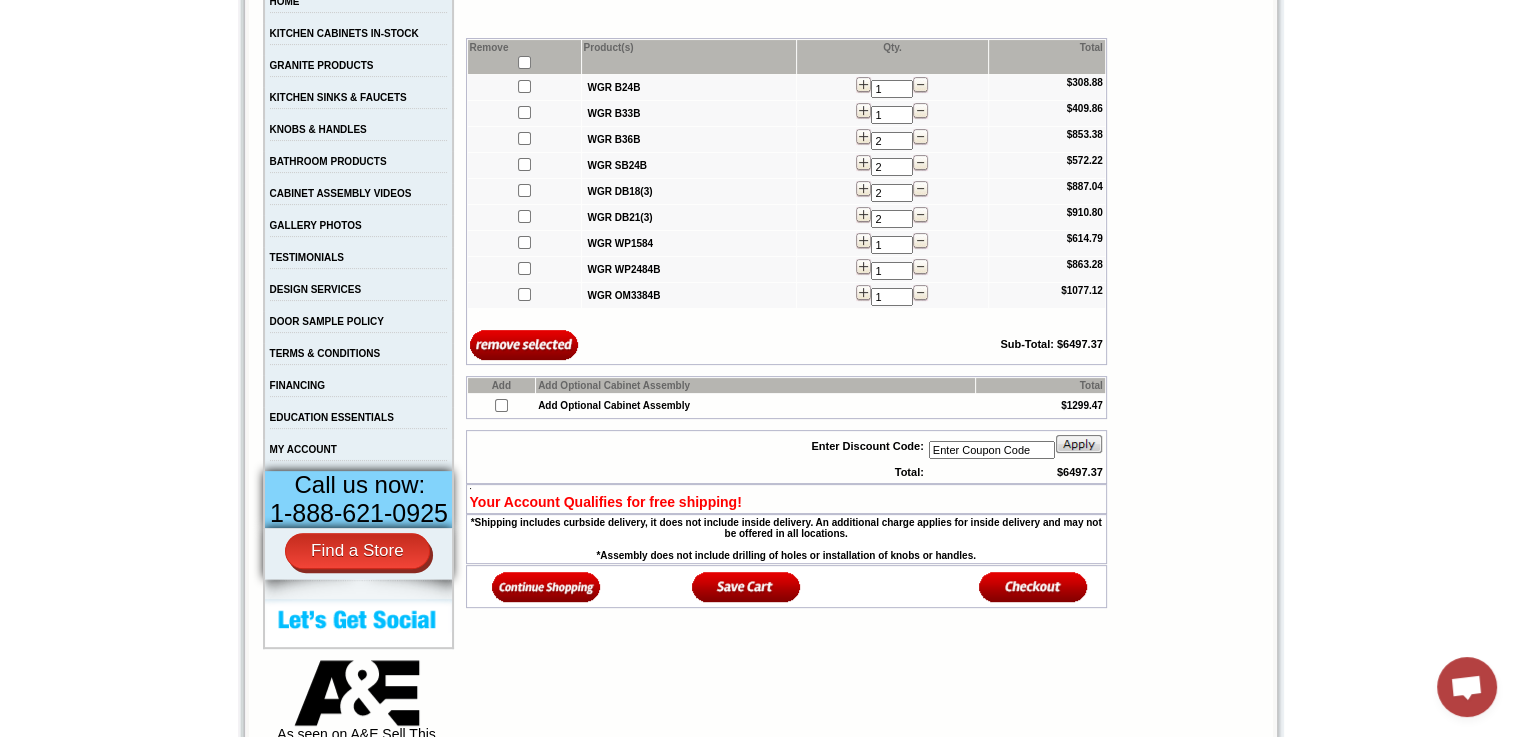 click at bounding box center [920, 137] 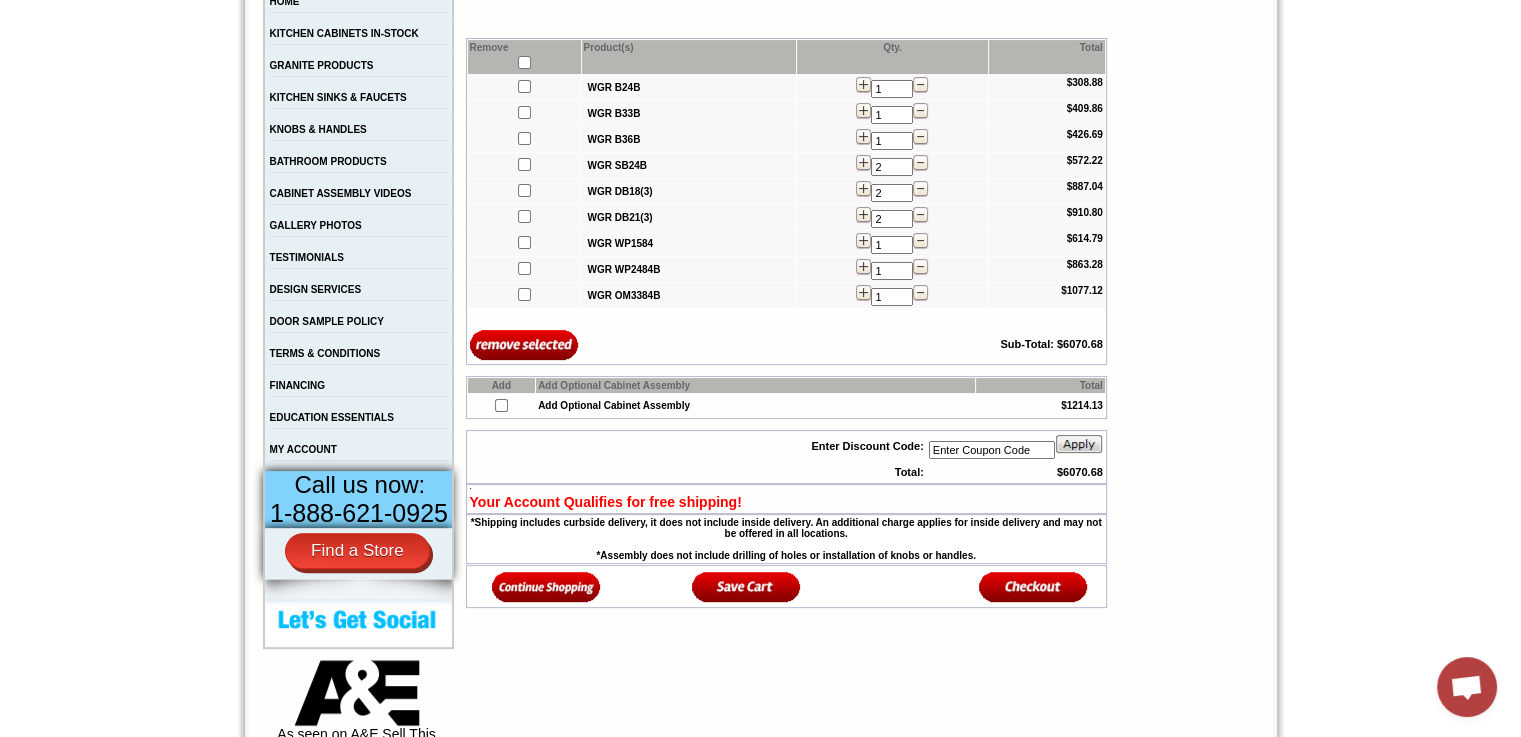 click at bounding box center (920, 163) 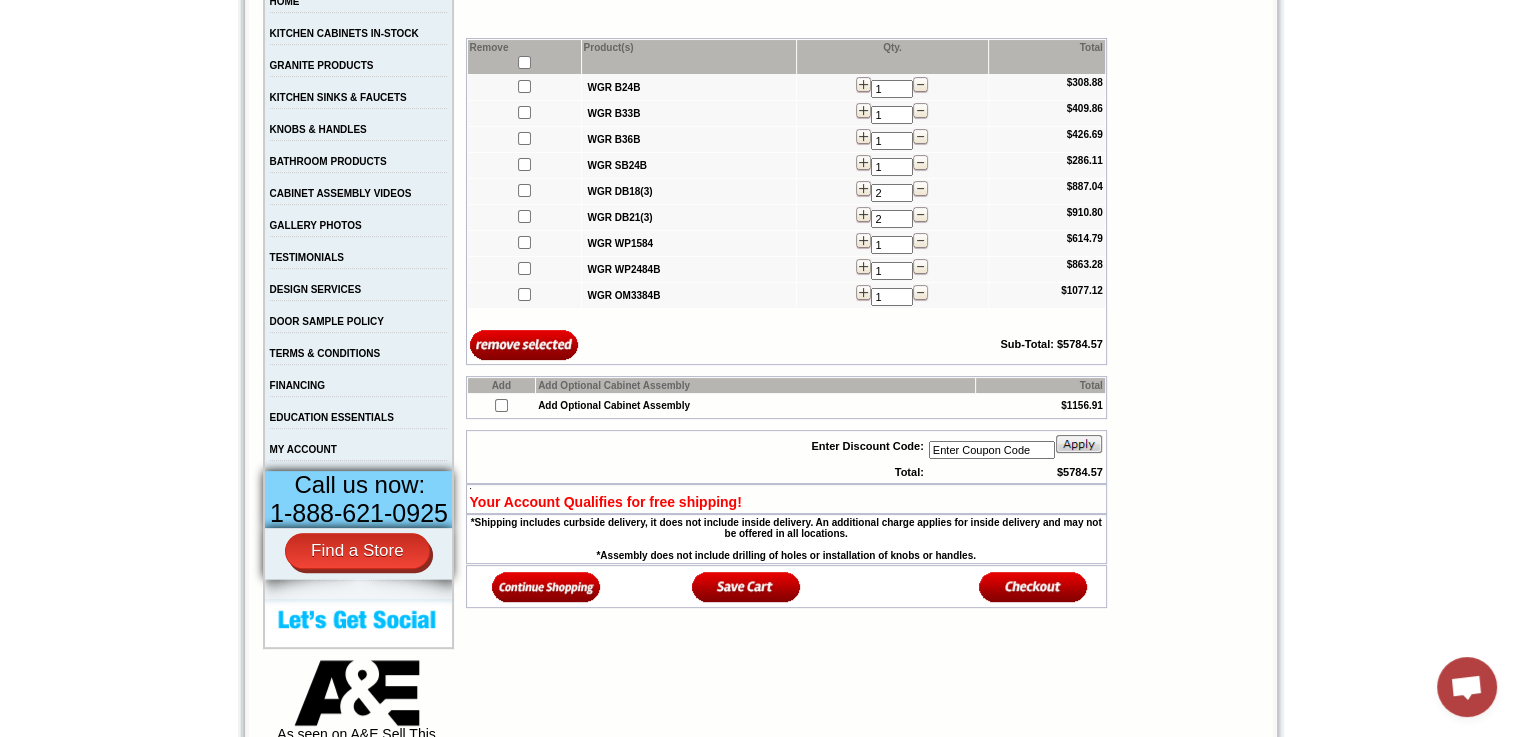 click at bounding box center (920, 163) 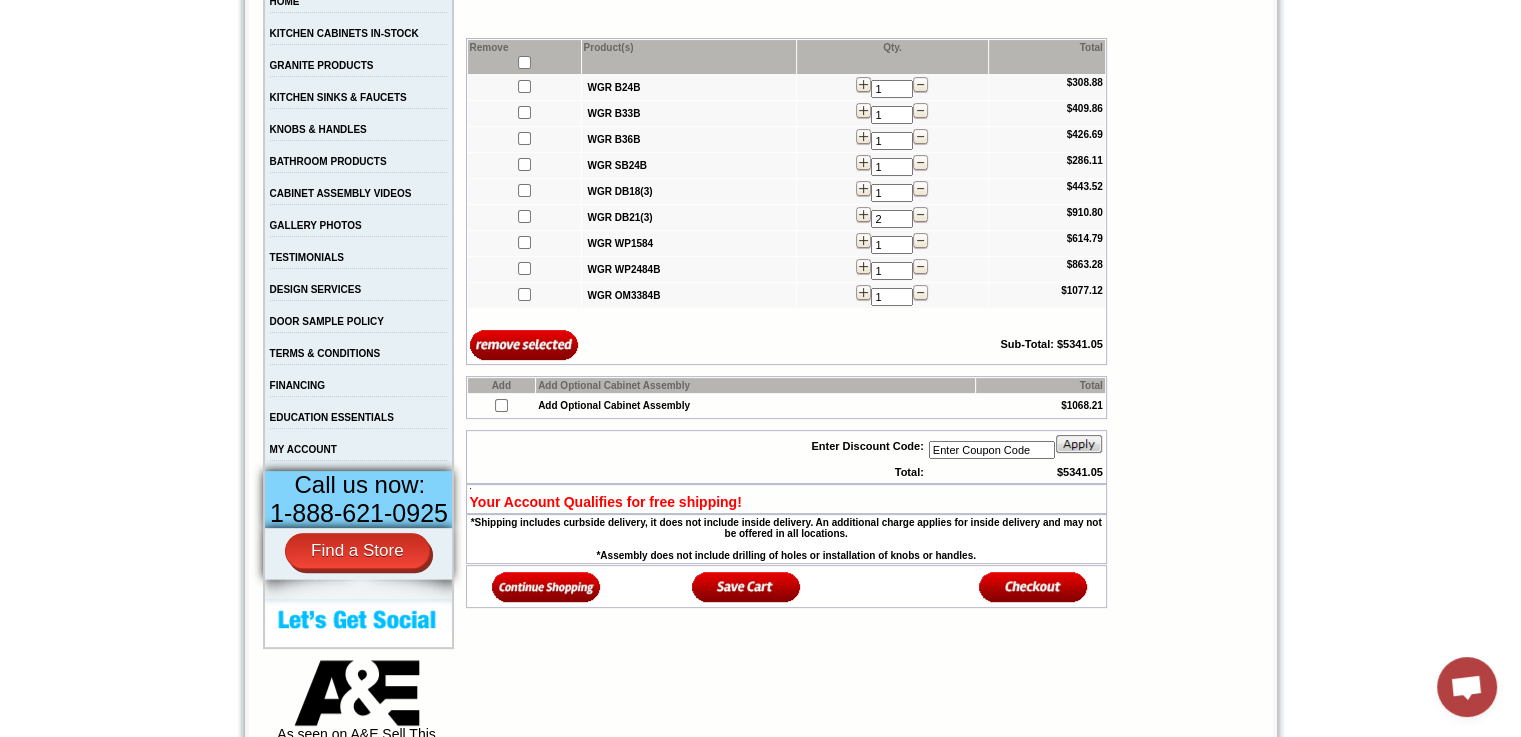 click at bounding box center (920, 215) 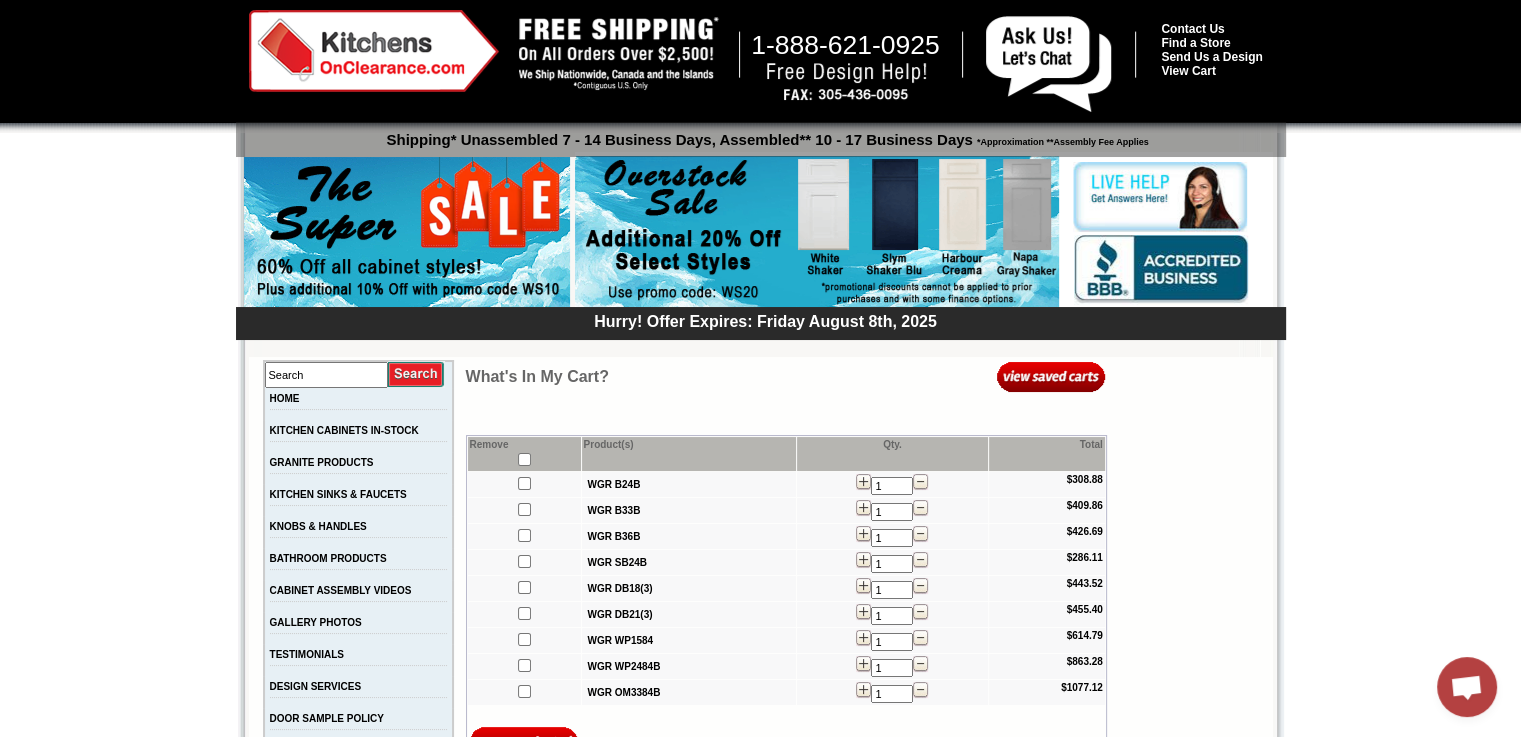 scroll, scrollTop: 0, scrollLeft: 0, axis: both 